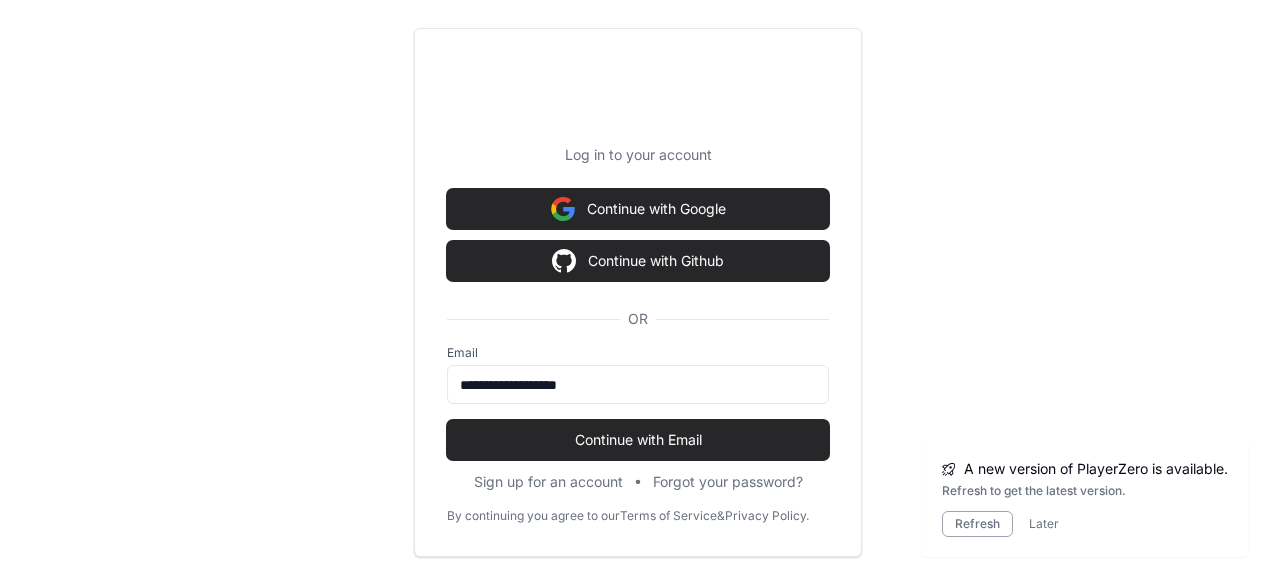 scroll, scrollTop: 3707, scrollLeft: 0, axis: vertical 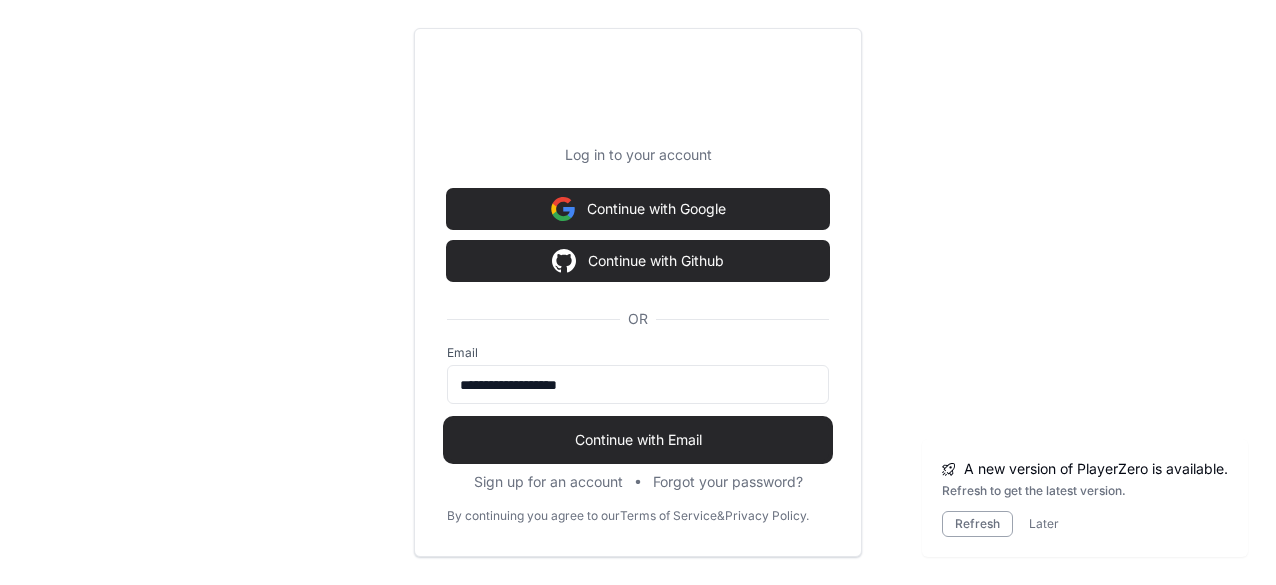 click on "Continue with Email" at bounding box center [638, 440] 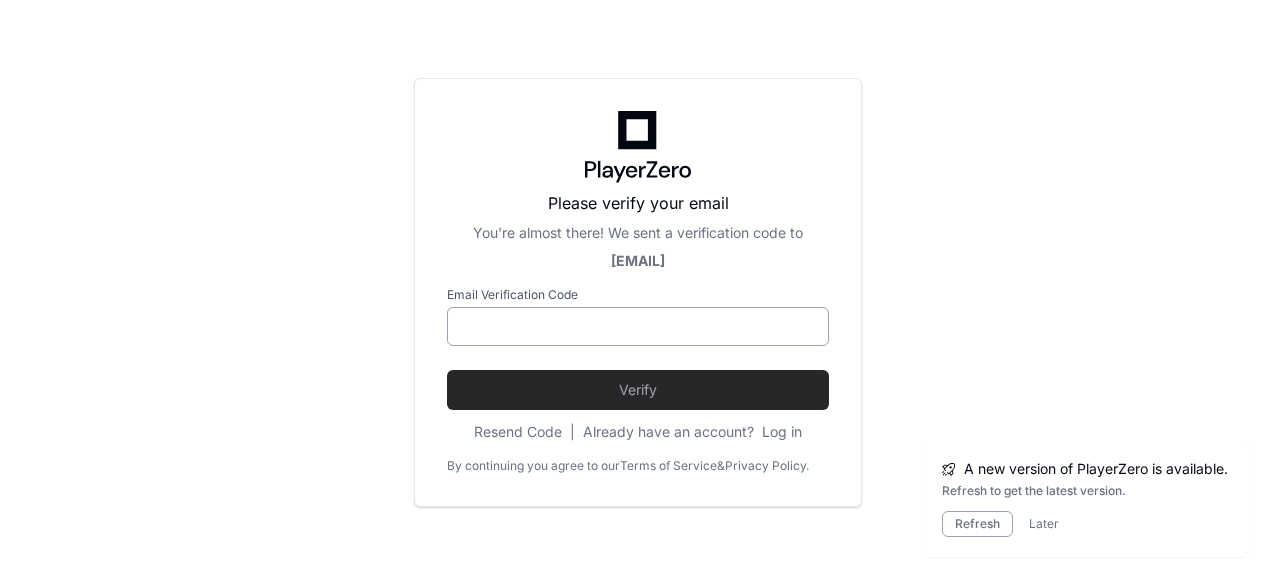 click at bounding box center [638, 326] 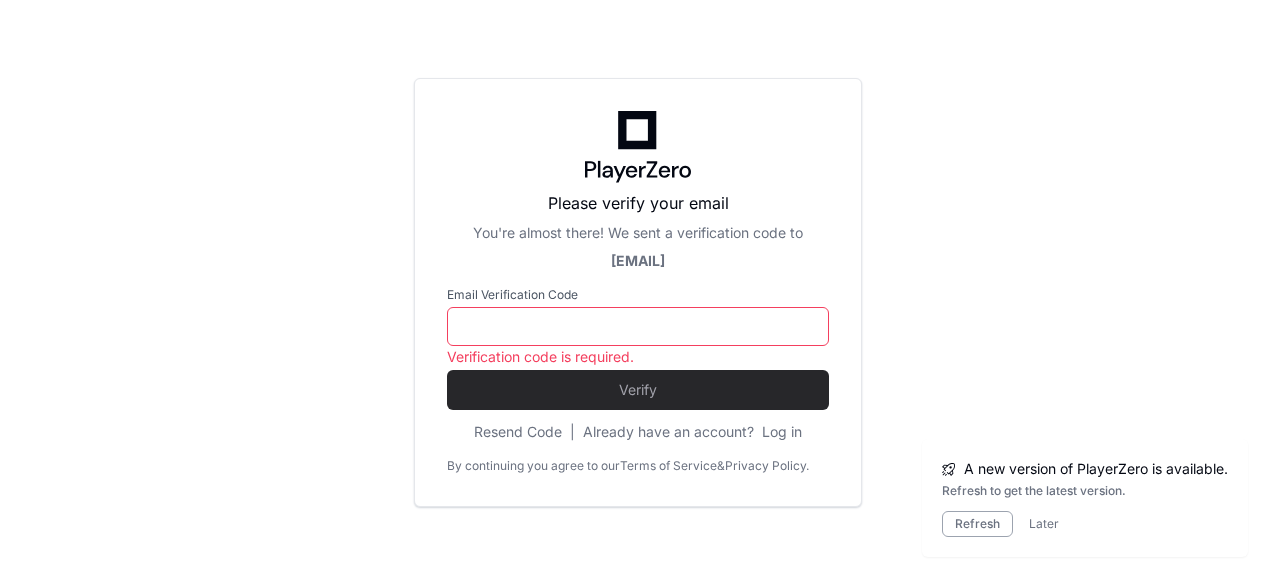 click on "Please verify your email  You're almost there! We sent a verification code to  tdegala34@gmail.com Email Verification Code Verification code is required. Verify Resend Code |  Already have an account?  Log in By continuing you agree to our   Terms of Service   &   Privacy Policy." at bounding box center (638, 292) 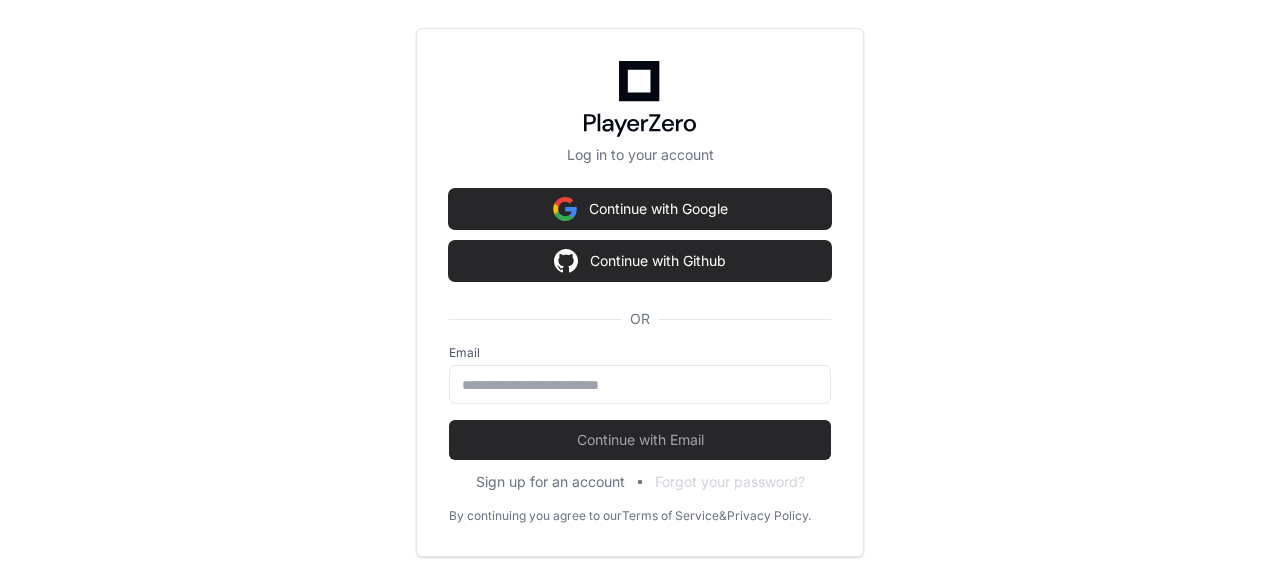 scroll, scrollTop: 0, scrollLeft: 0, axis: both 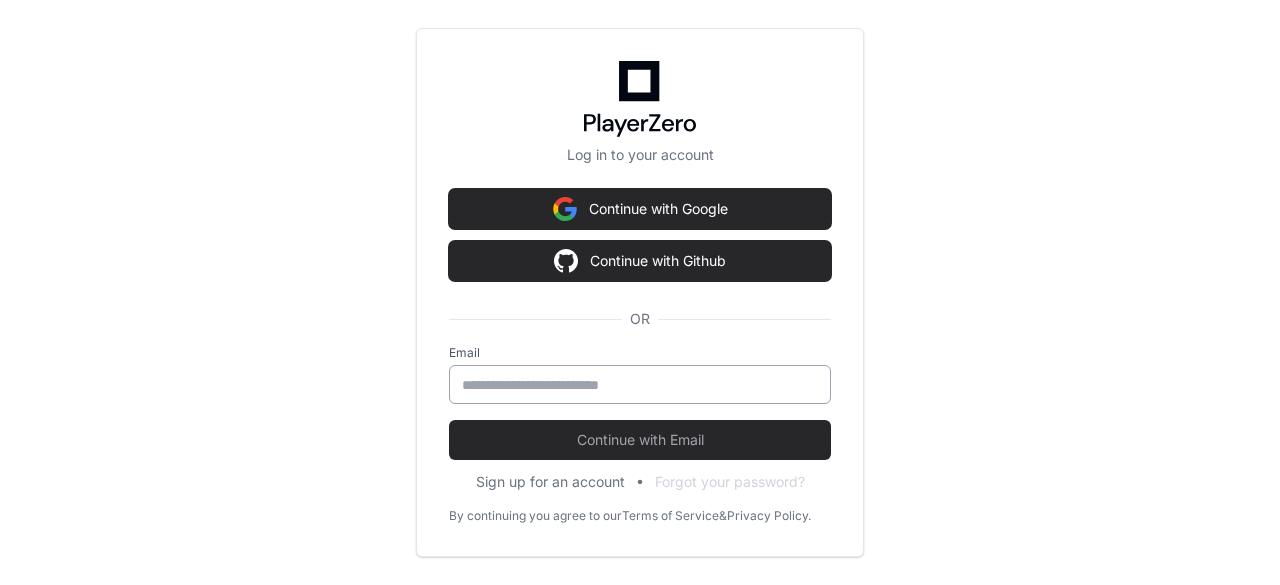 click at bounding box center [640, 385] 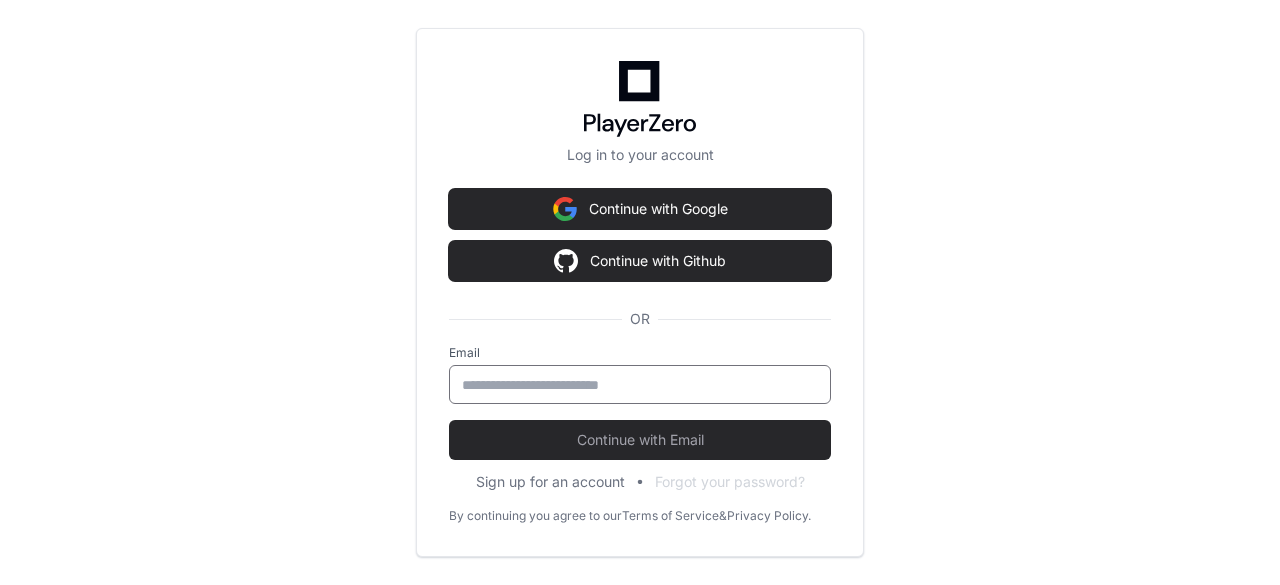 click at bounding box center [640, 385] 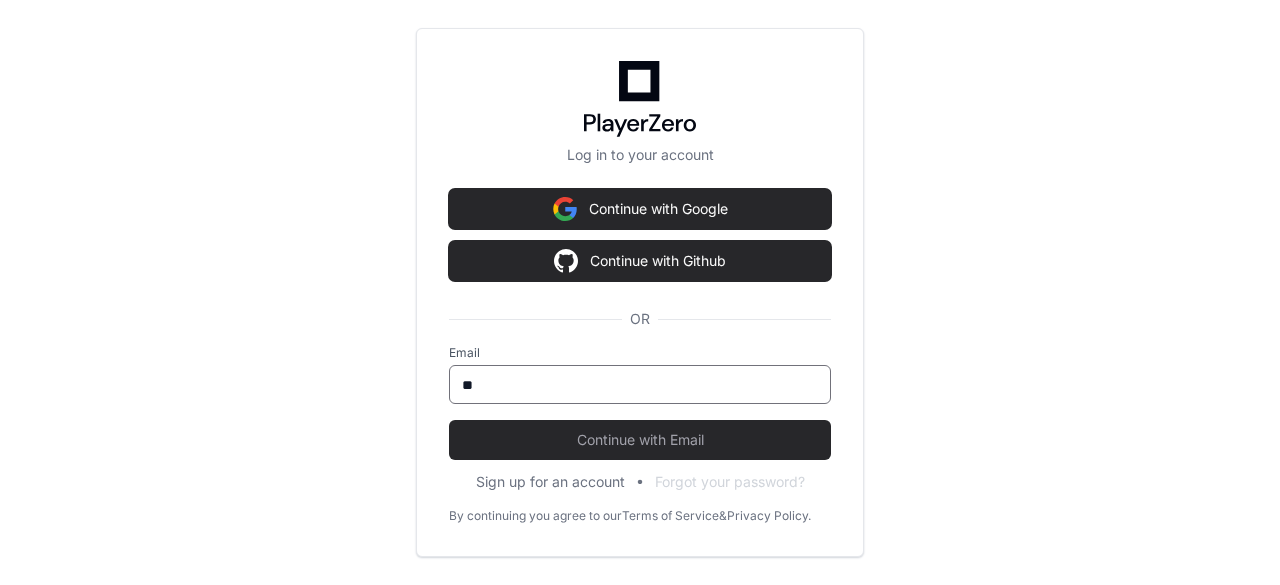 type on "**" 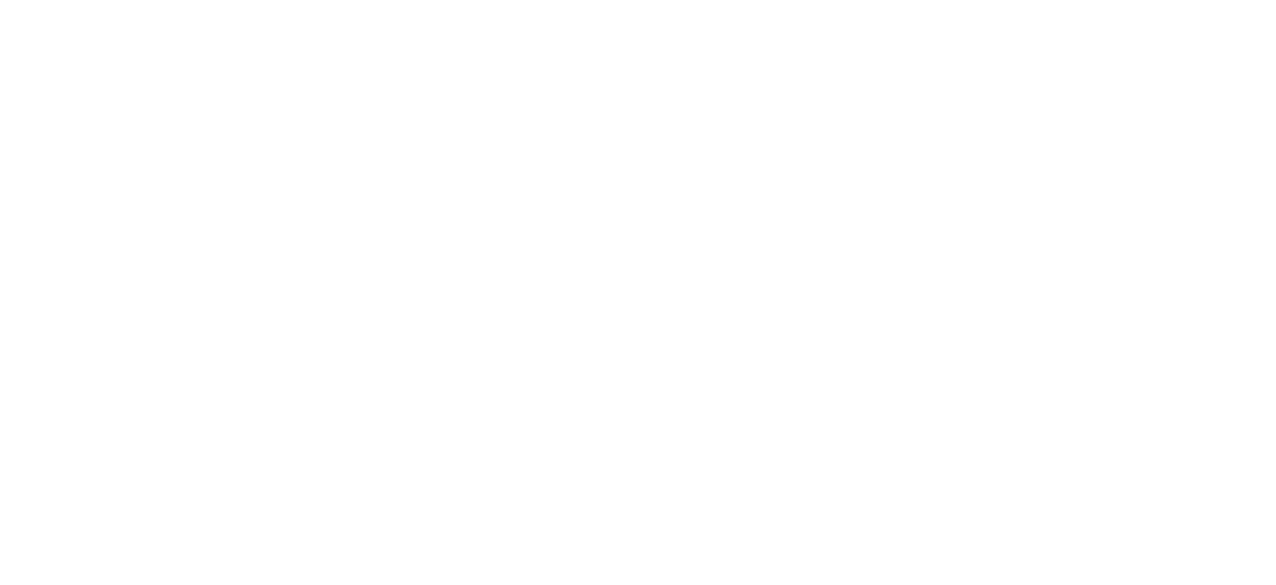 scroll, scrollTop: 0, scrollLeft: 0, axis: both 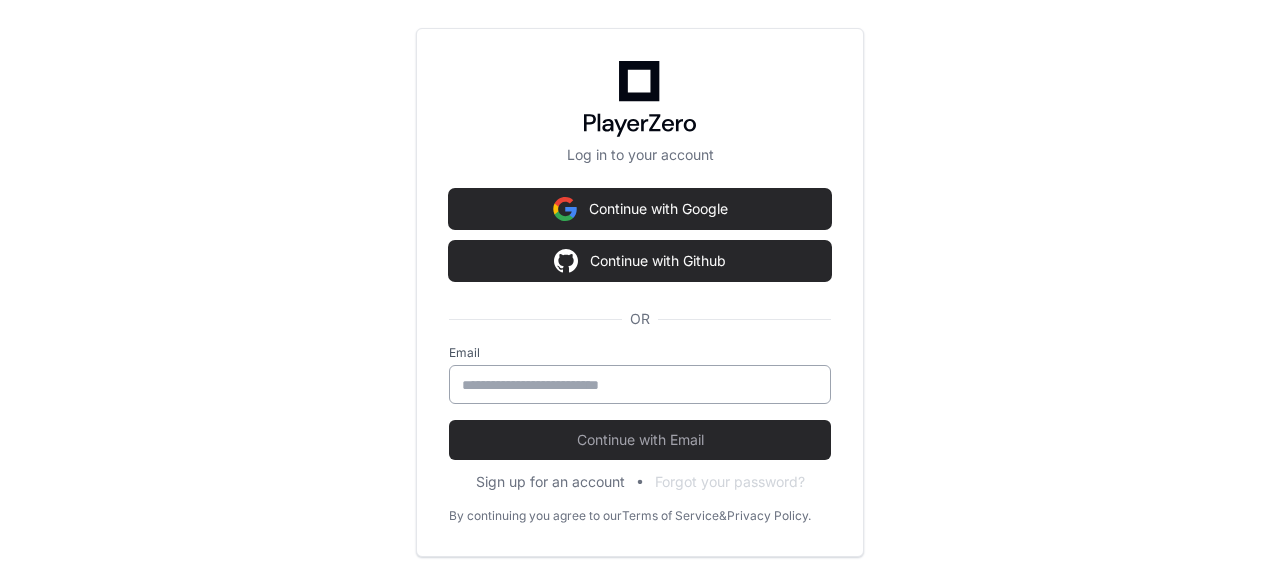 click at bounding box center (640, 385) 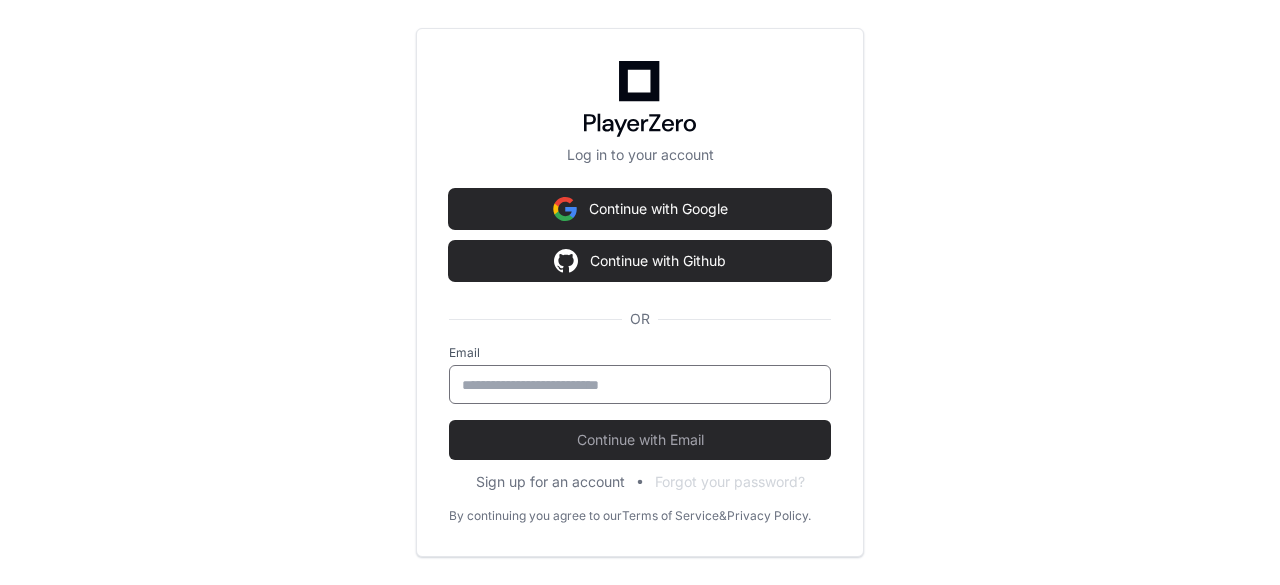 click at bounding box center (640, 384) 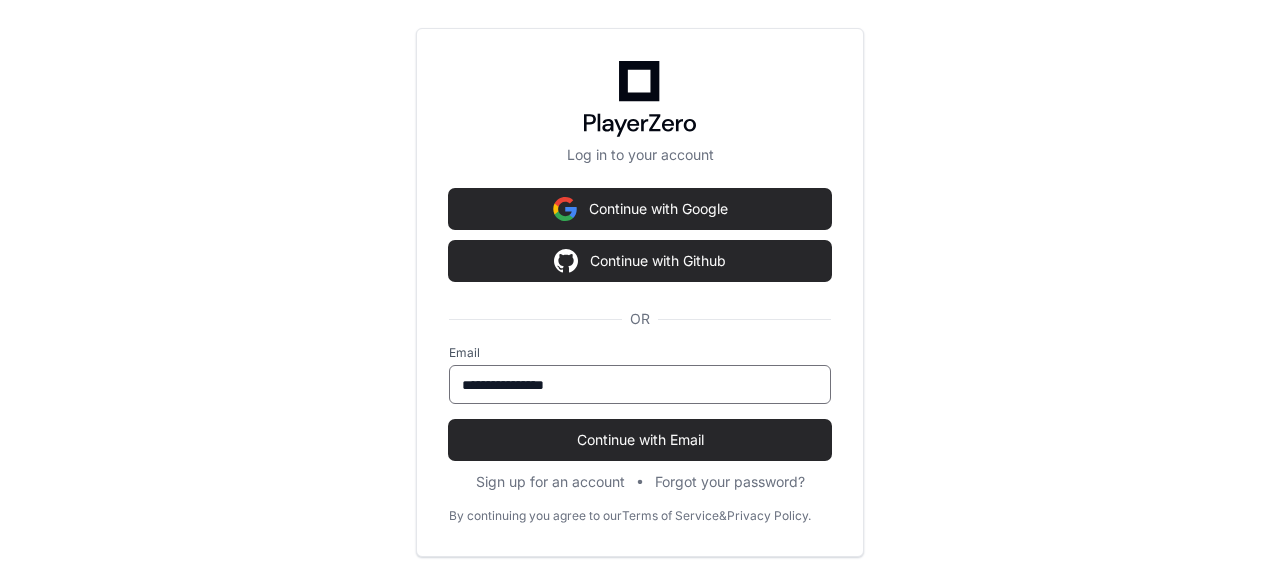 type on "**********" 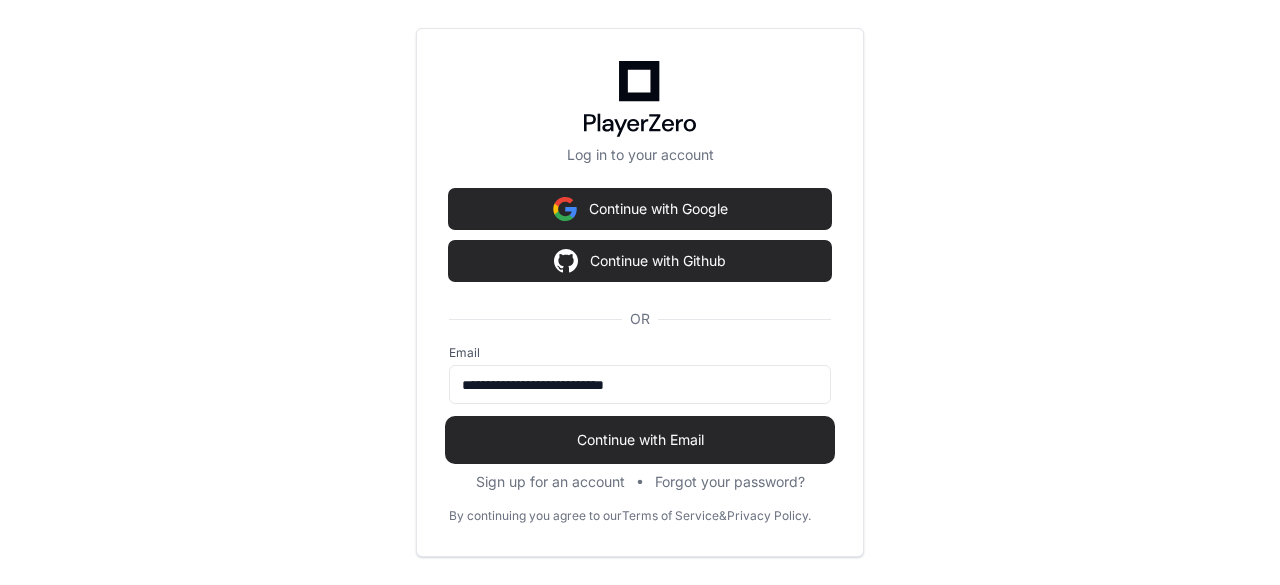 click on "Continue with Email" at bounding box center (640, 440) 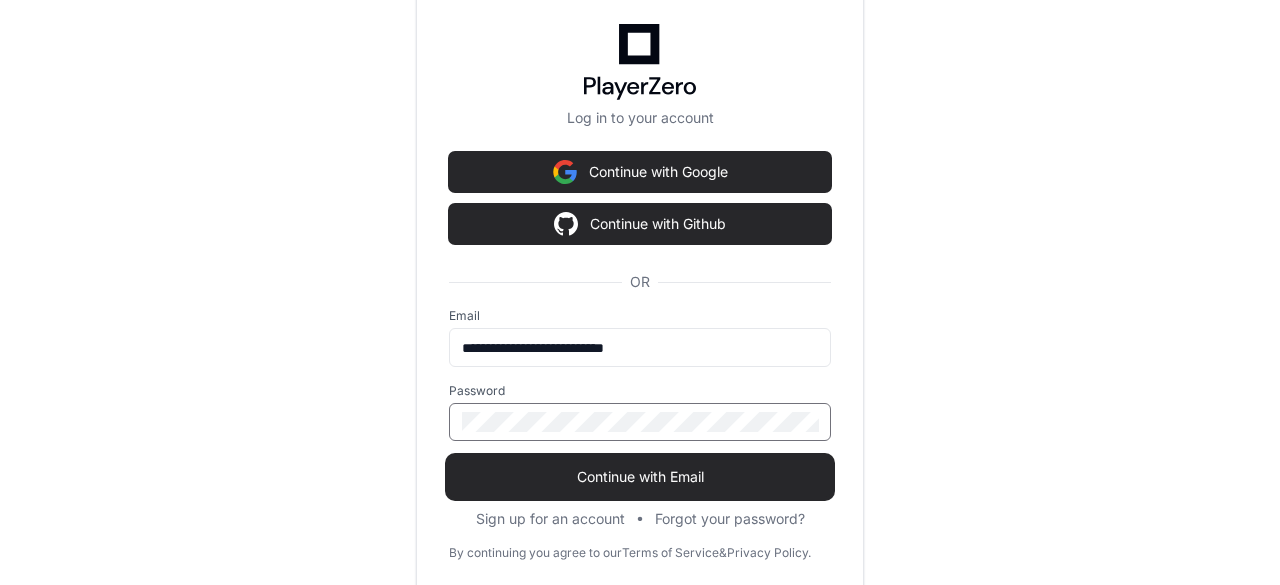 click on "Continue with Email" at bounding box center (640, 477) 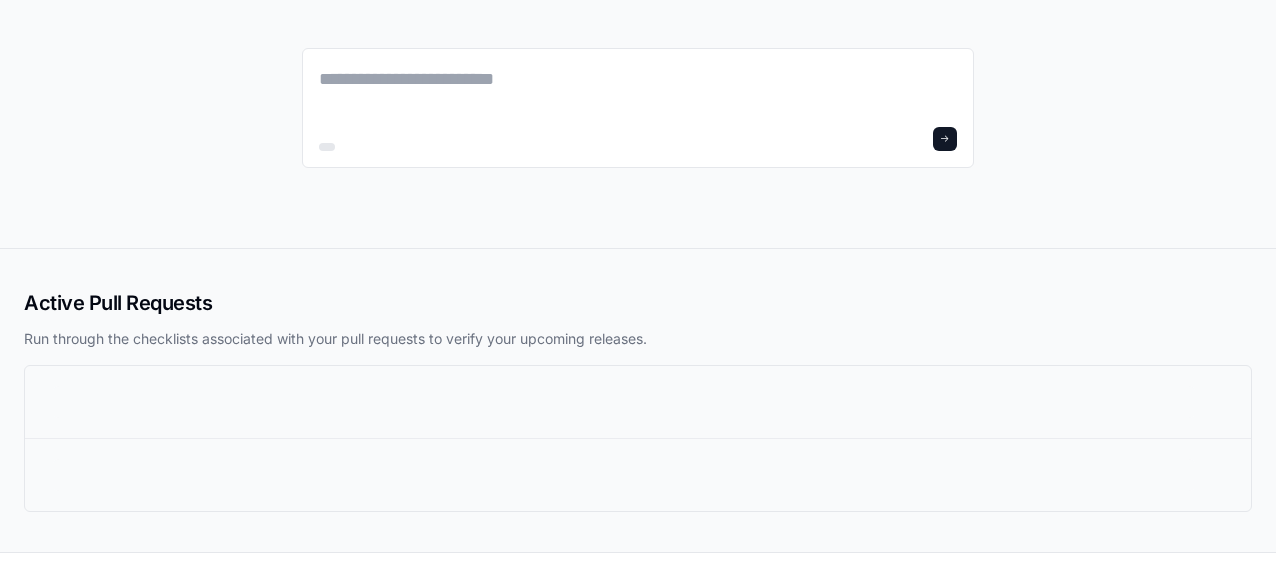 scroll, scrollTop: 0, scrollLeft: 0, axis: both 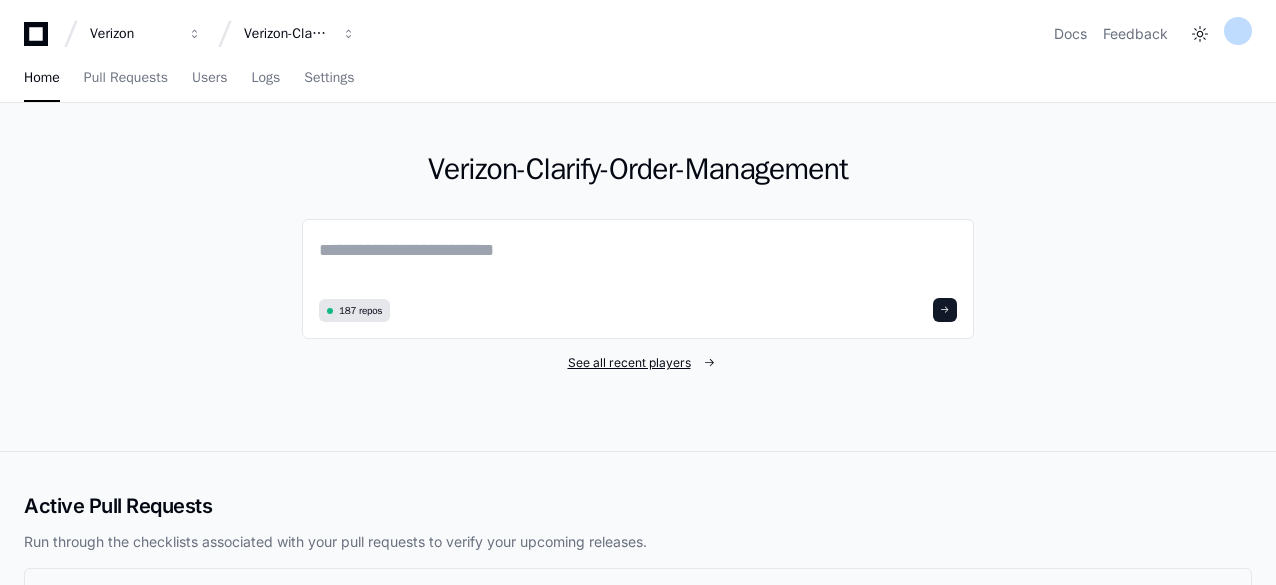click on "See all recent players" 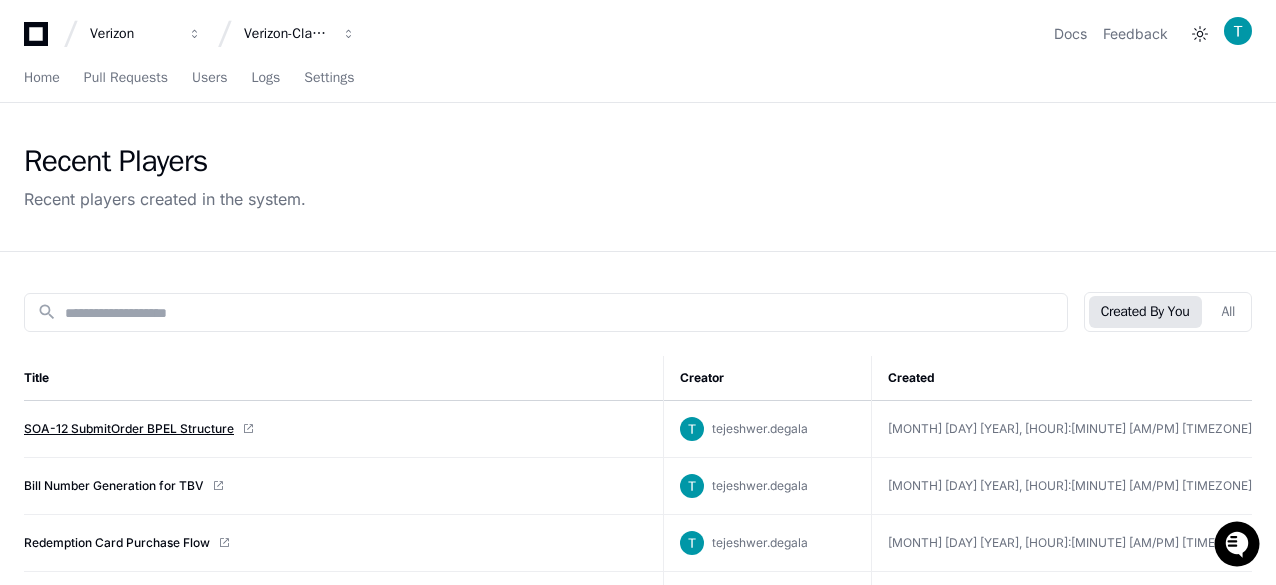 click on "SOA-12 SubmitOrder BPEL Structure" 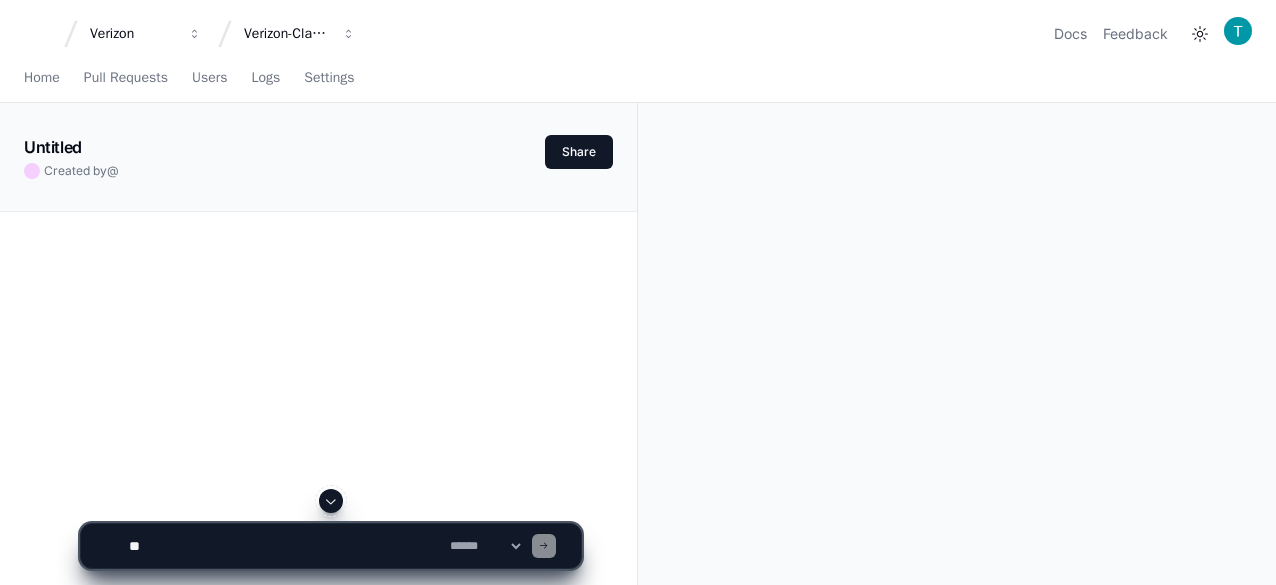 scroll, scrollTop: 0, scrollLeft: 0, axis: both 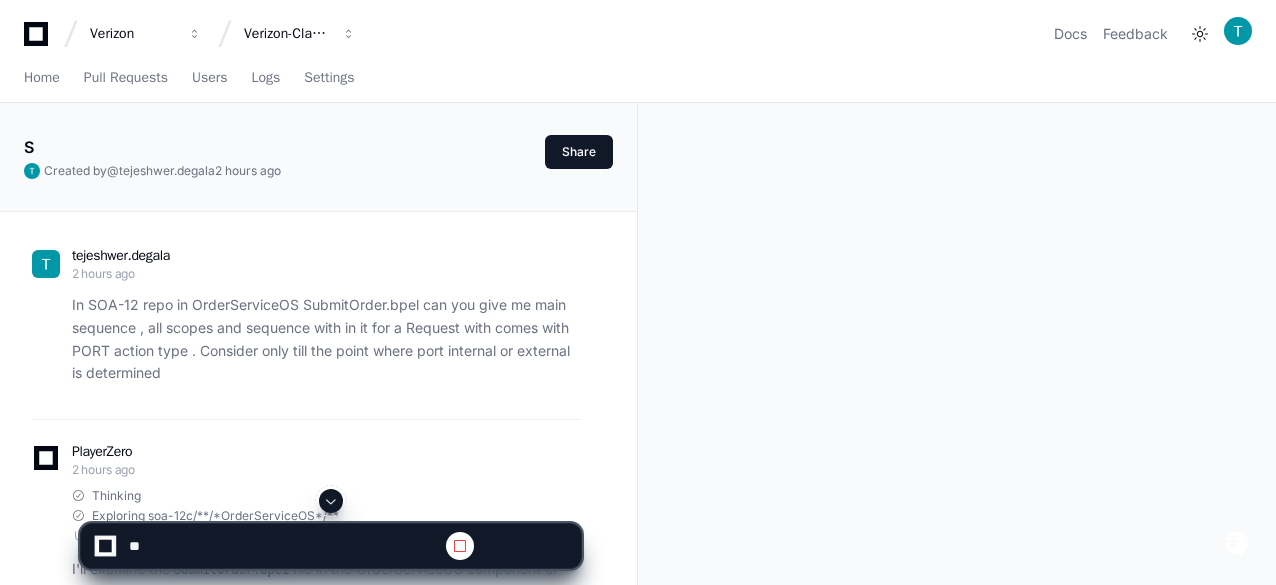 click 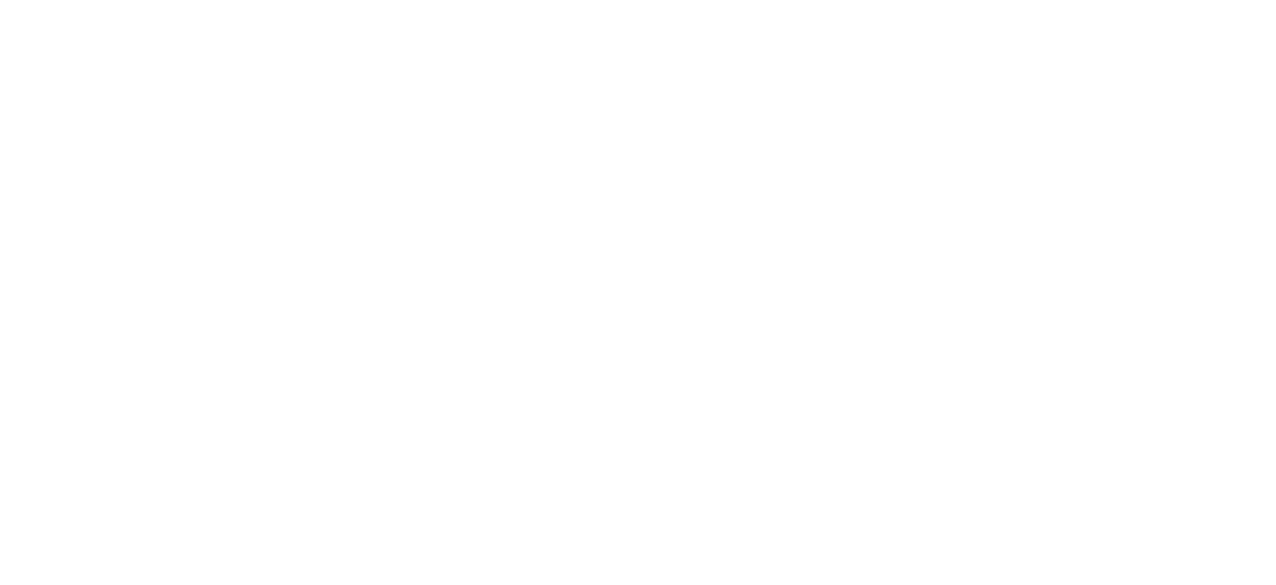 scroll, scrollTop: 0, scrollLeft: 0, axis: both 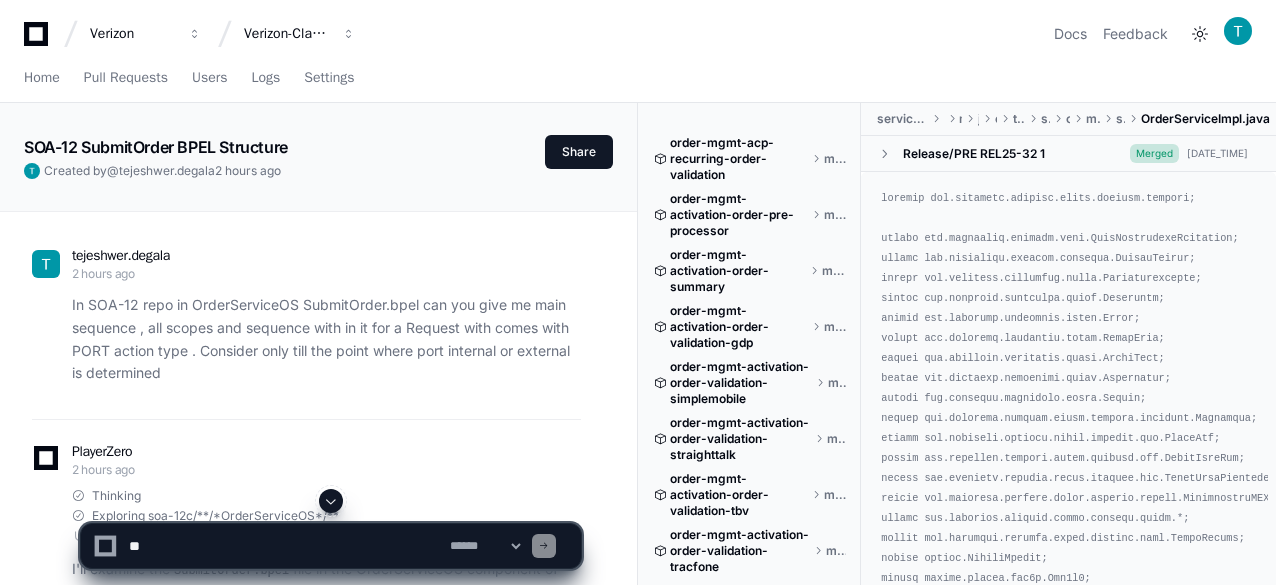 click 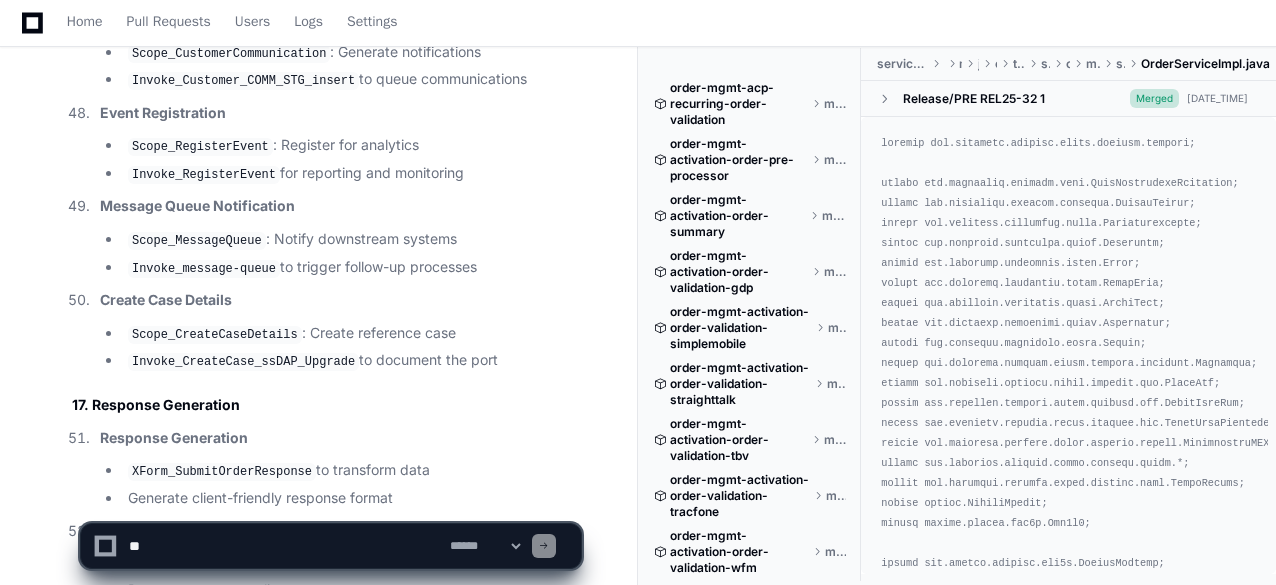 scroll, scrollTop: 0, scrollLeft: 0, axis: both 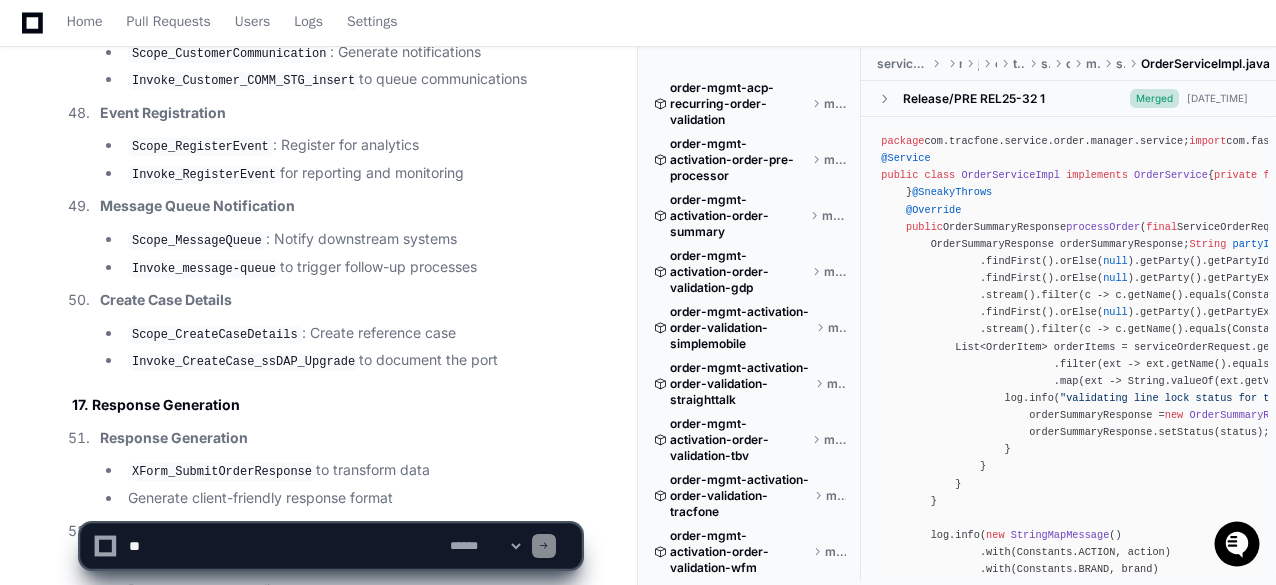 click 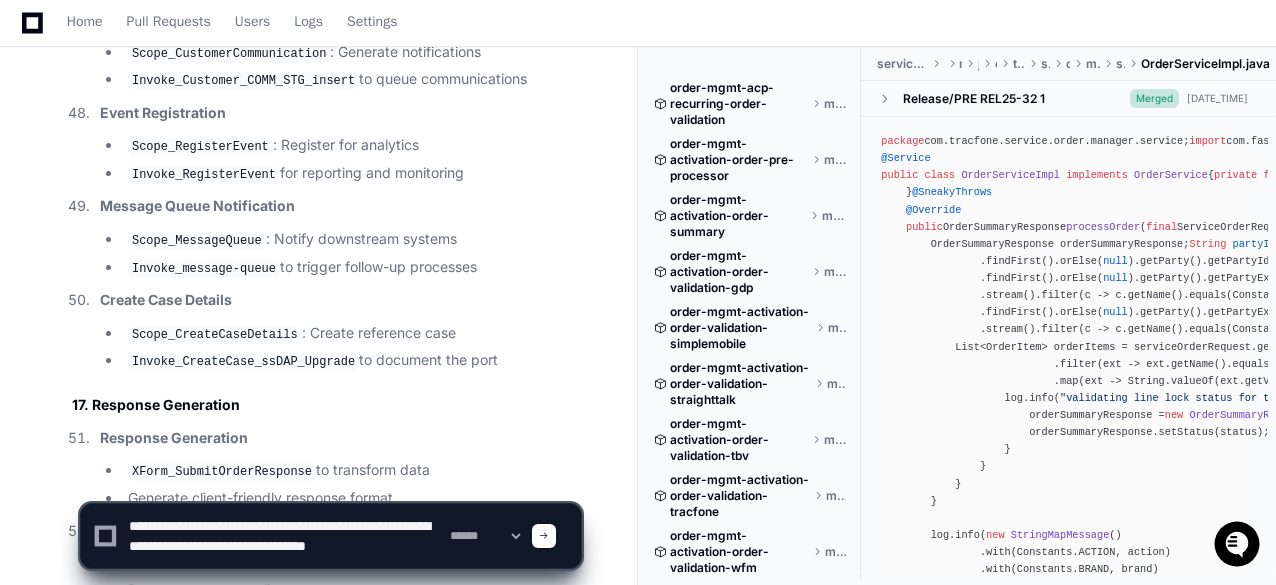 scroll, scrollTop: 6, scrollLeft: 0, axis: vertical 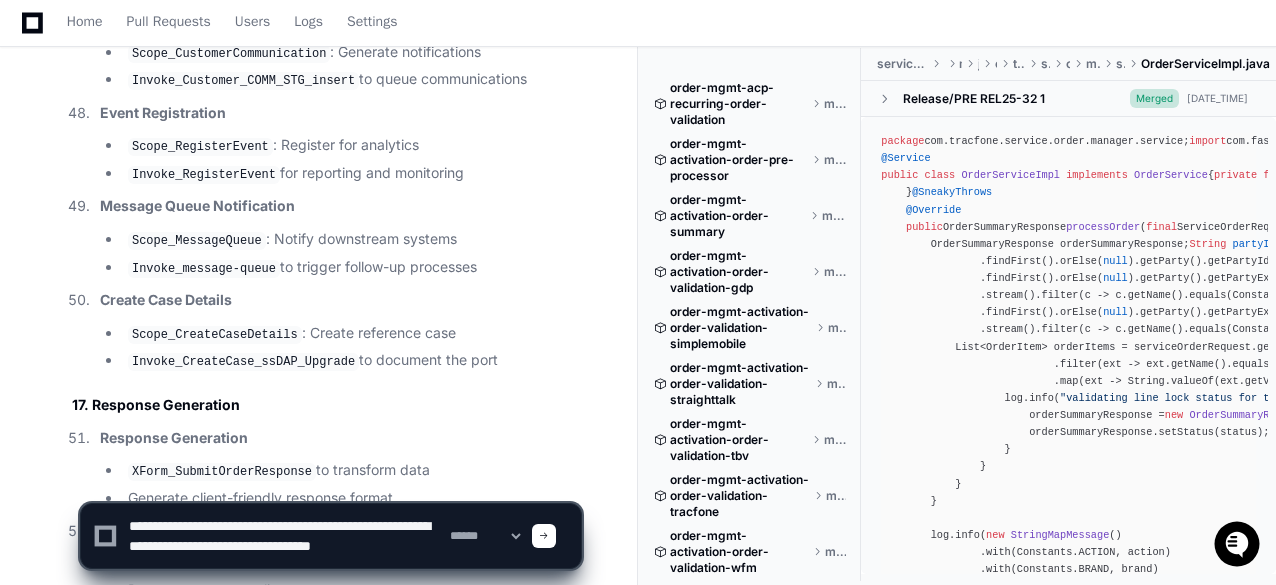 paste on "**********" 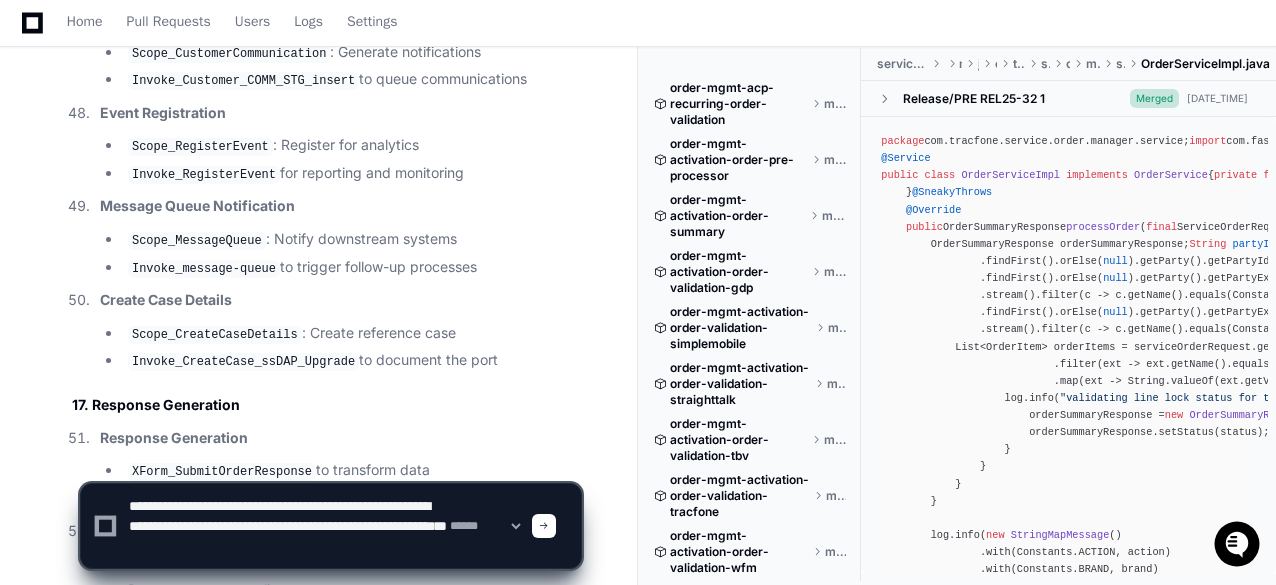 paste on "**********" 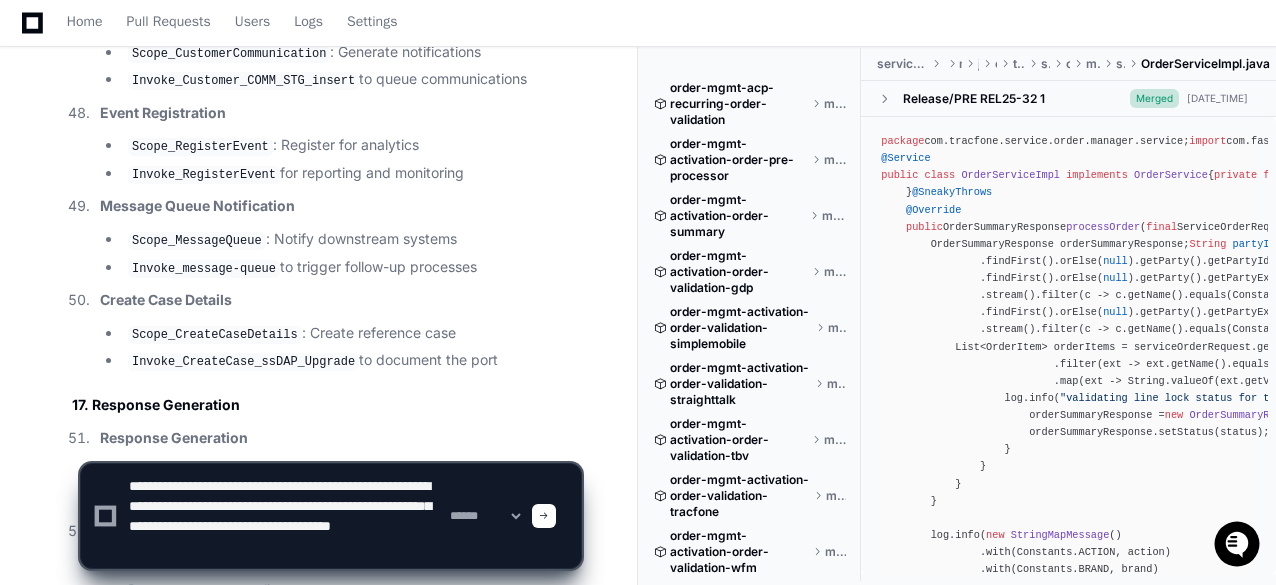 scroll, scrollTop: 6, scrollLeft: 0, axis: vertical 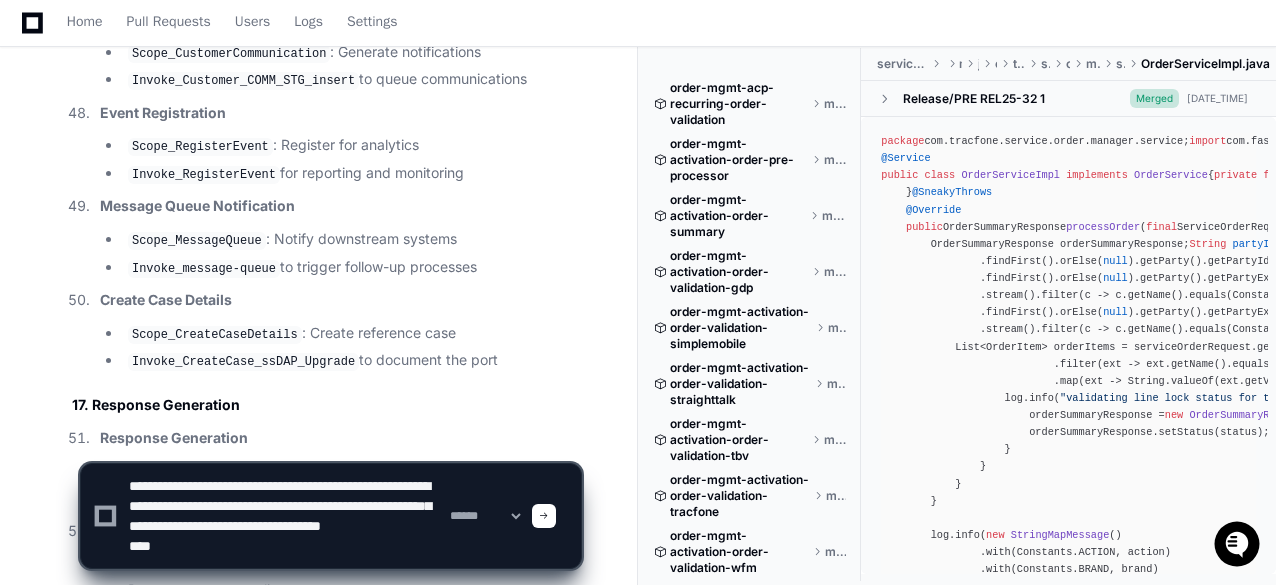 paste on "**********" 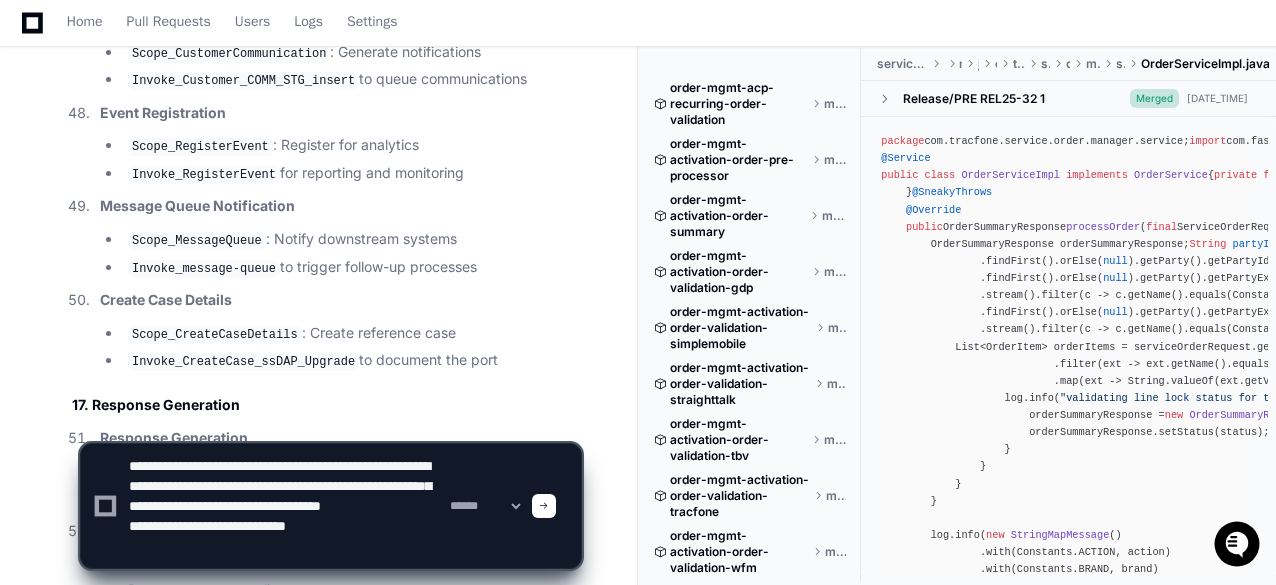 scroll, scrollTop: 6, scrollLeft: 0, axis: vertical 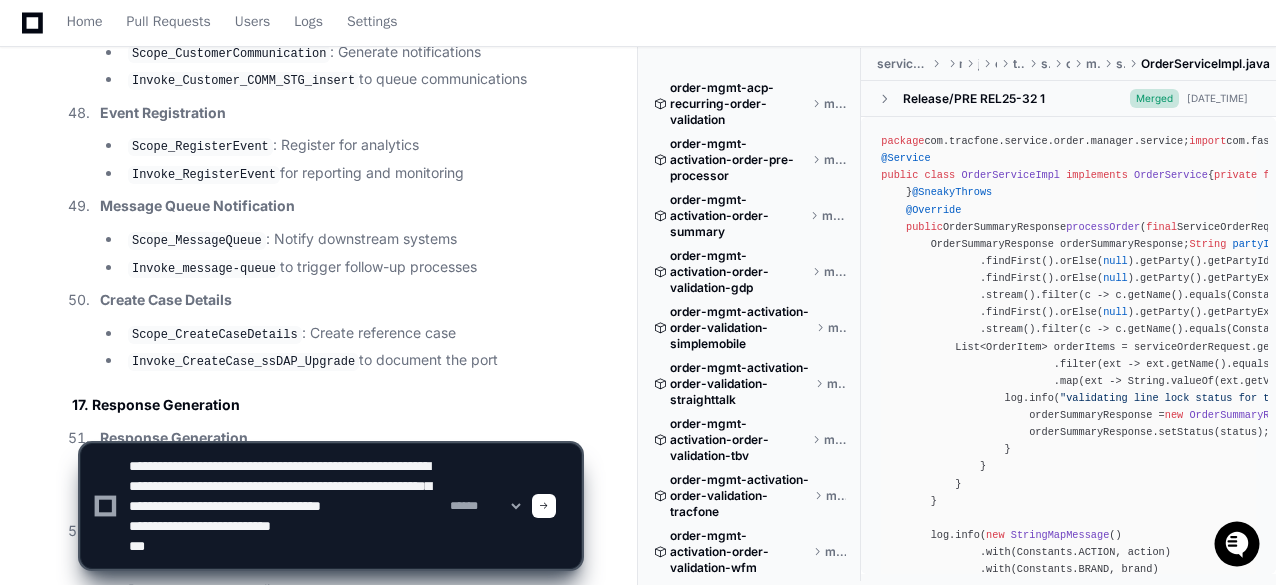 paste on "**********" 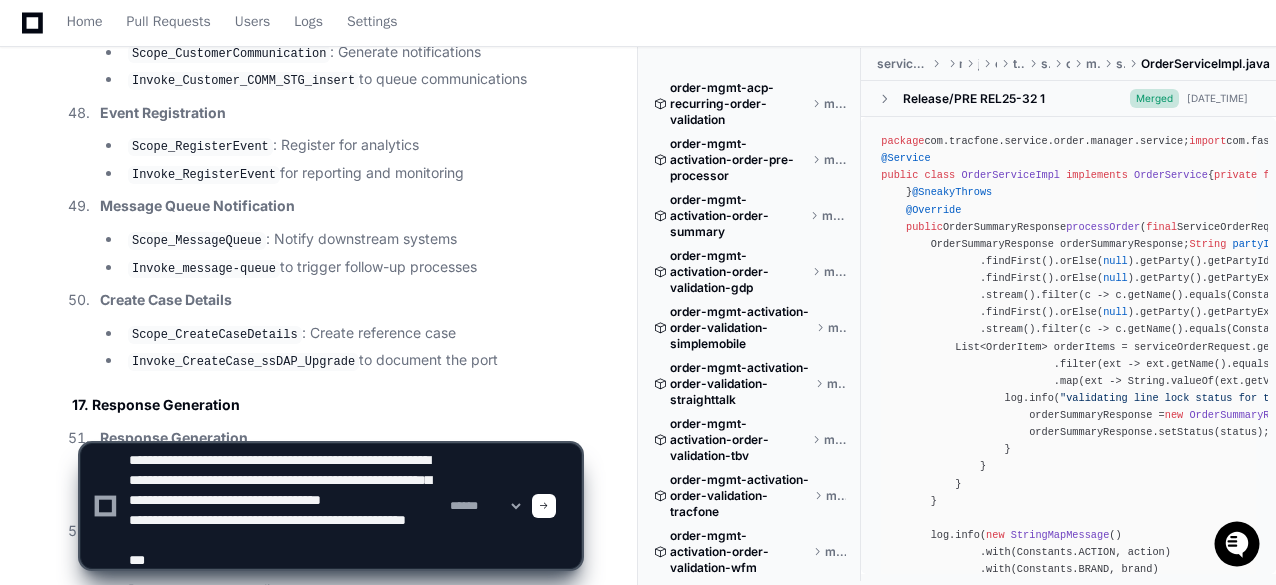 scroll, scrollTop: 6, scrollLeft: 0, axis: vertical 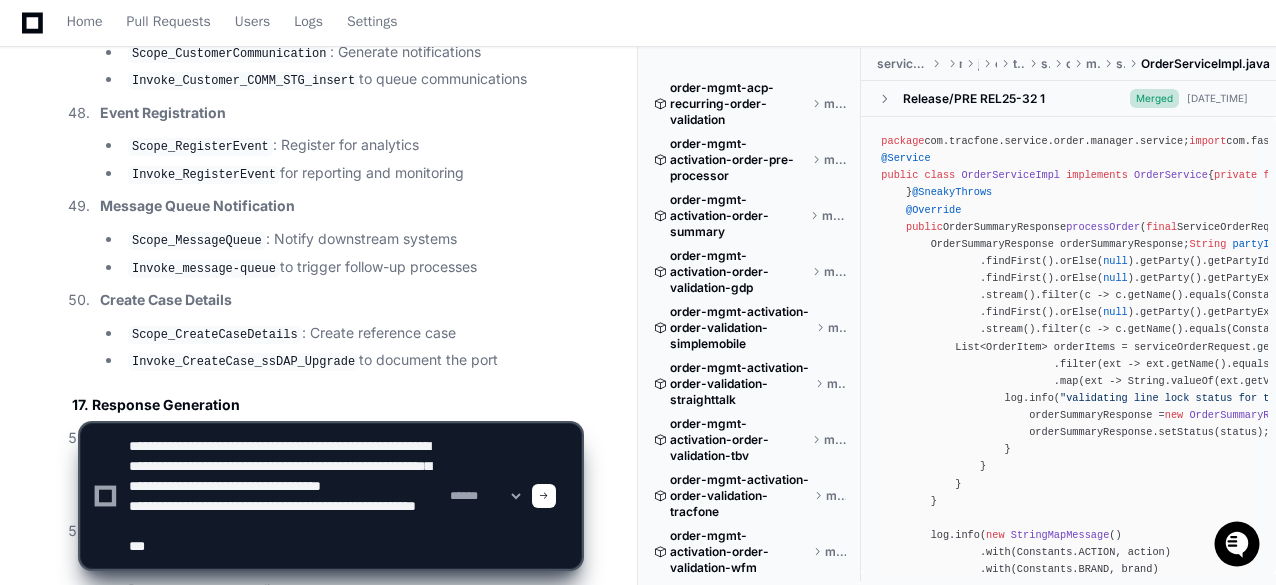 paste on "**********" 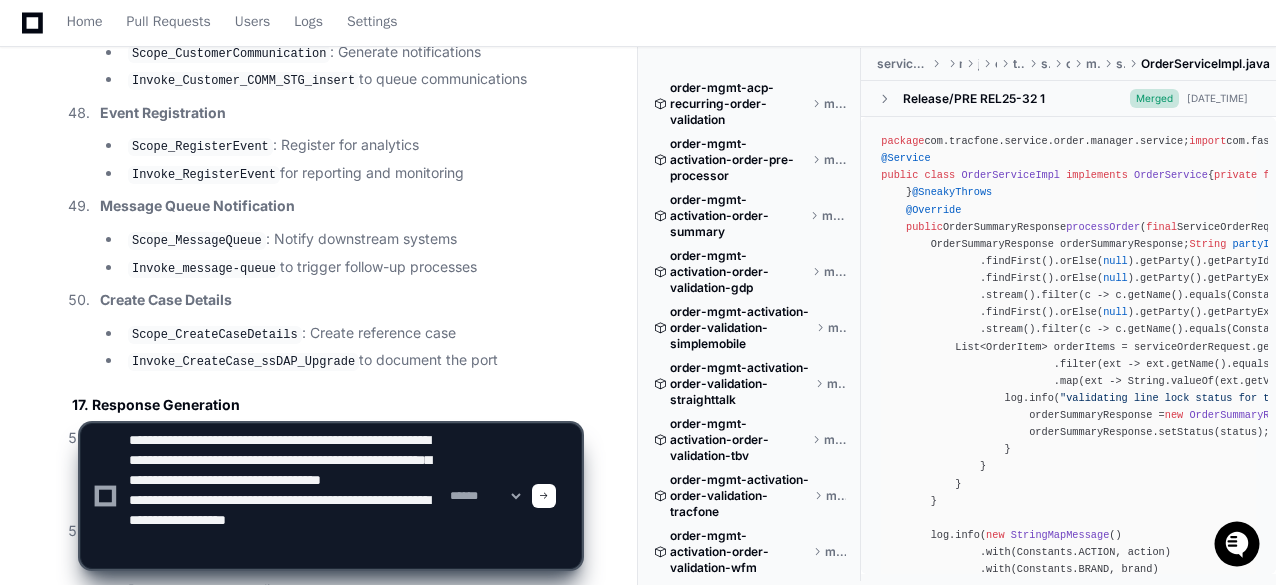 scroll, scrollTop: 6, scrollLeft: 0, axis: vertical 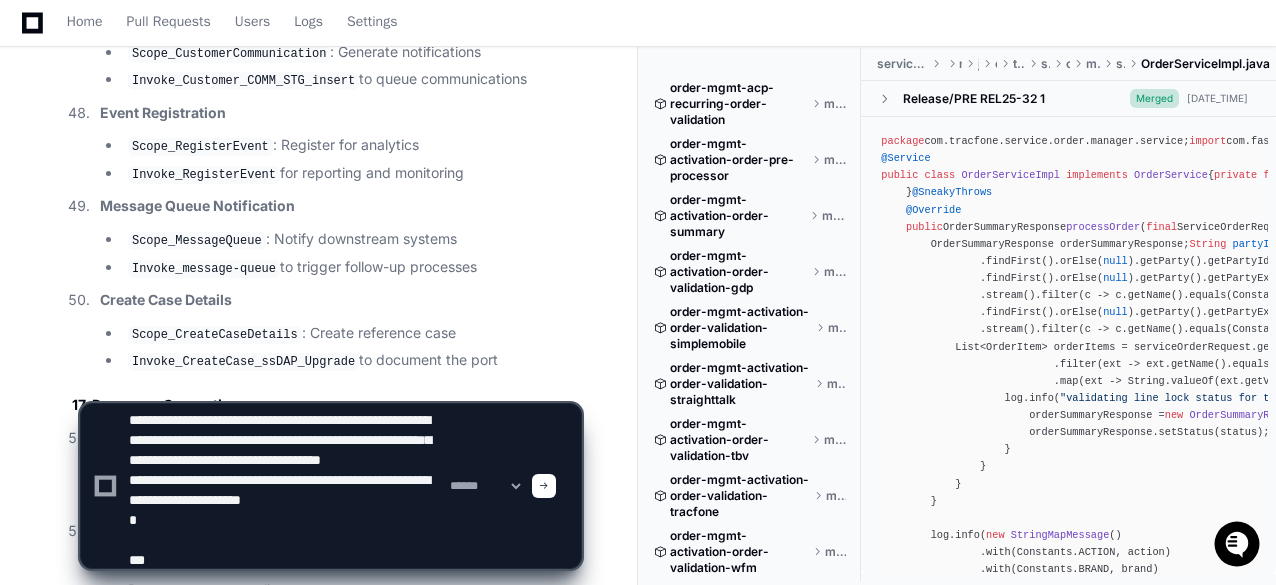 paste on "**********" 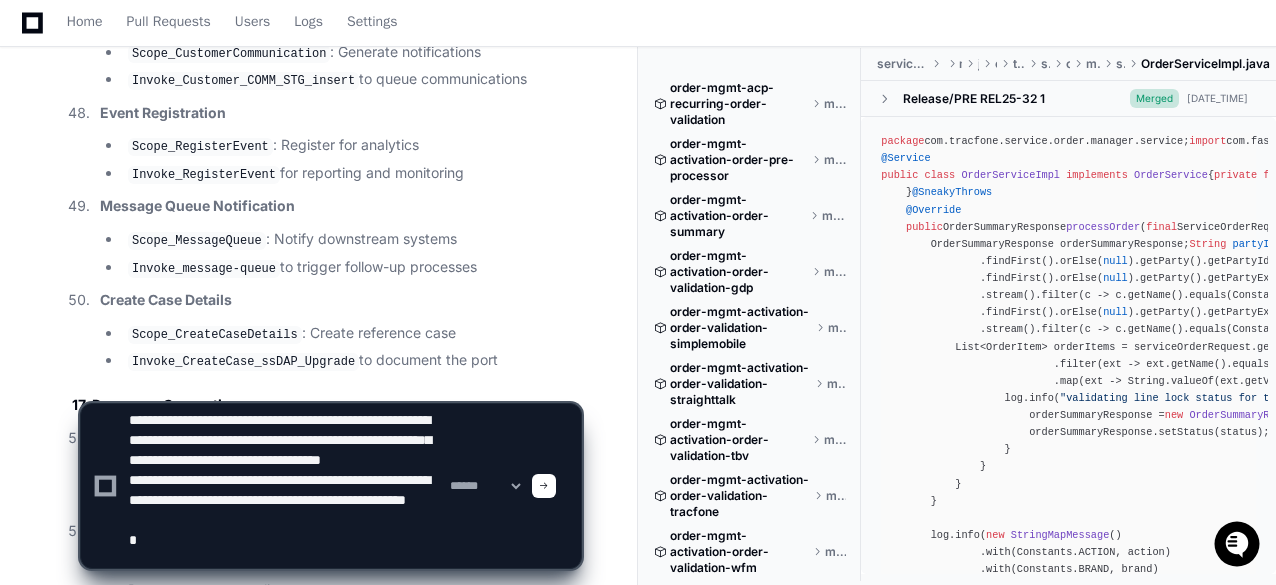 scroll, scrollTop: 6, scrollLeft: 0, axis: vertical 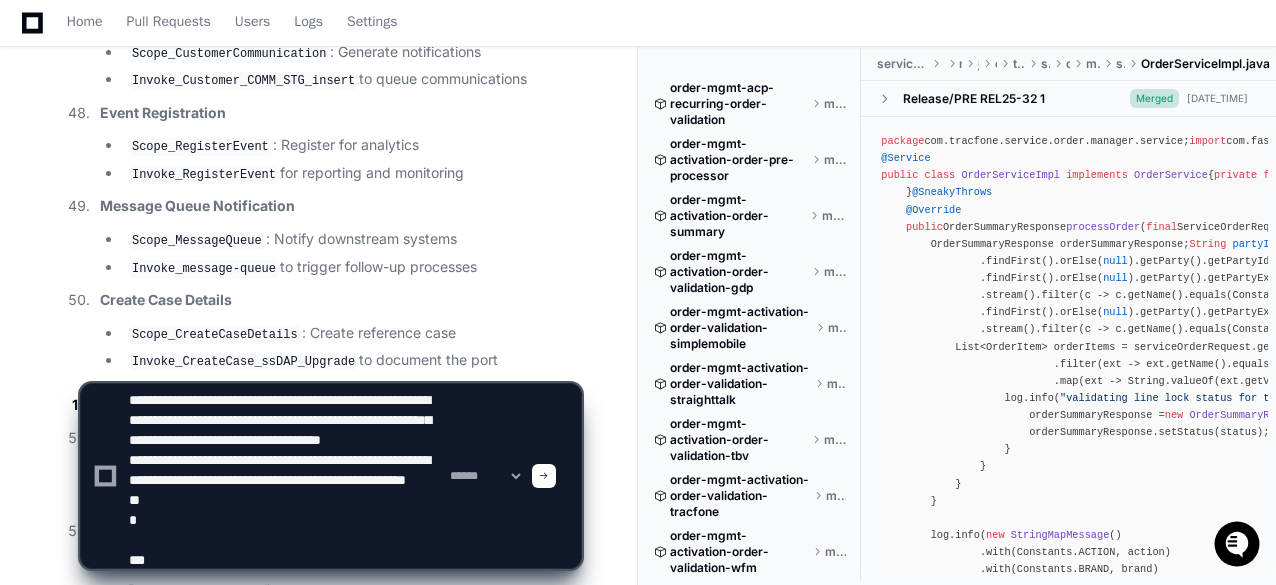 paste on "**********" 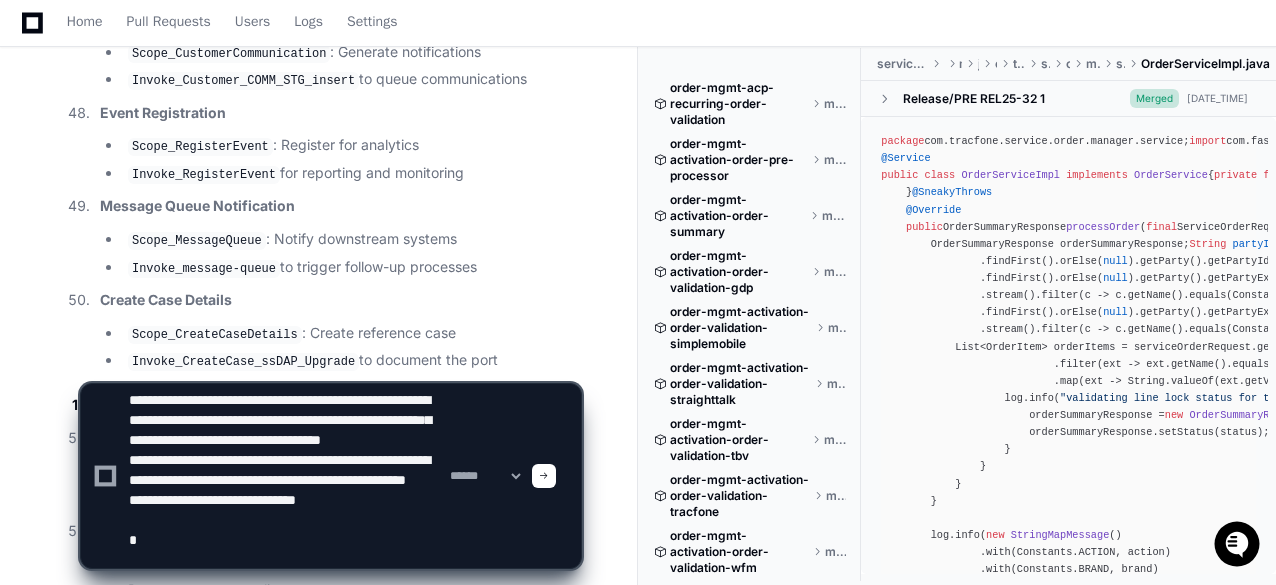 scroll, scrollTop: 6, scrollLeft: 0, axis: vertical 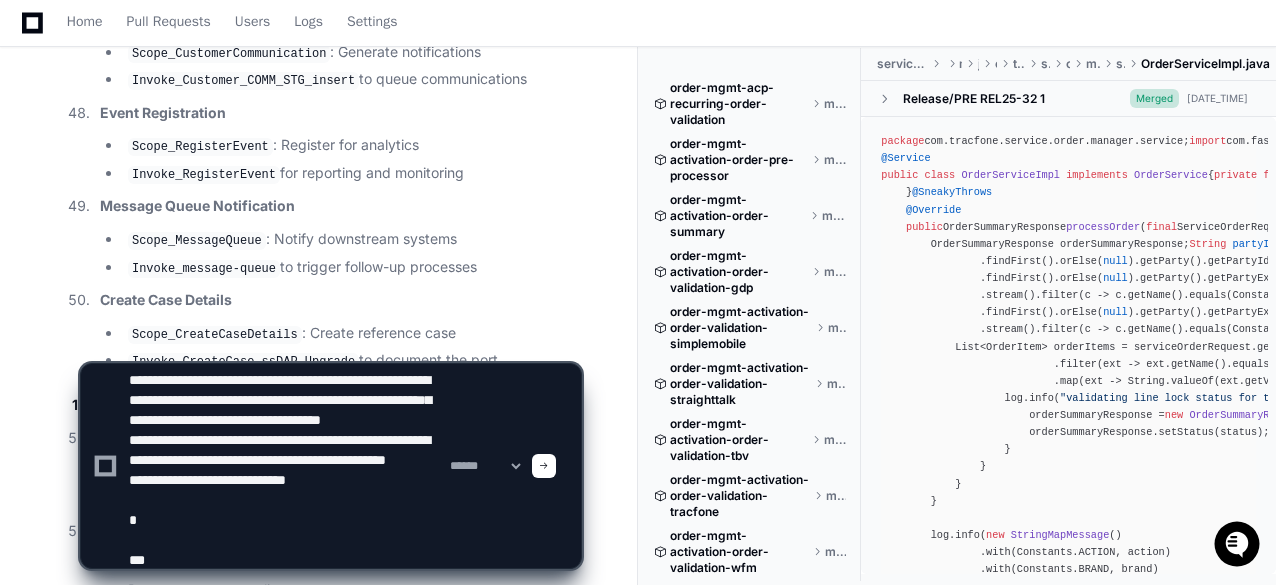 paste on "**********" 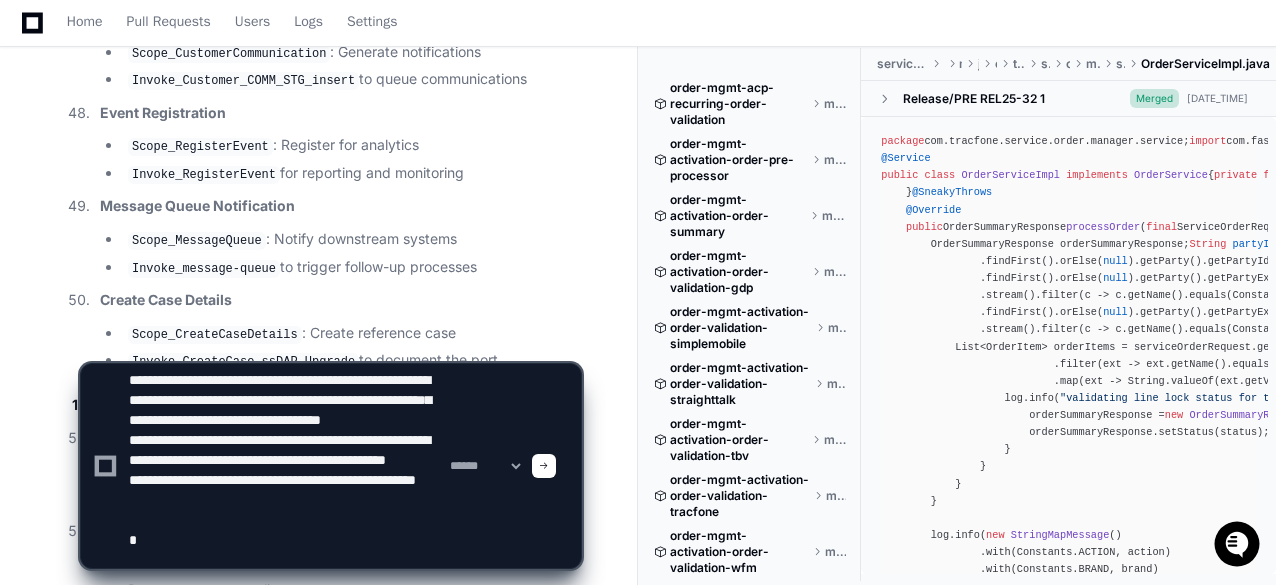 scroll, scrollTop: 6, scrollLeft: 0, axis: vertical 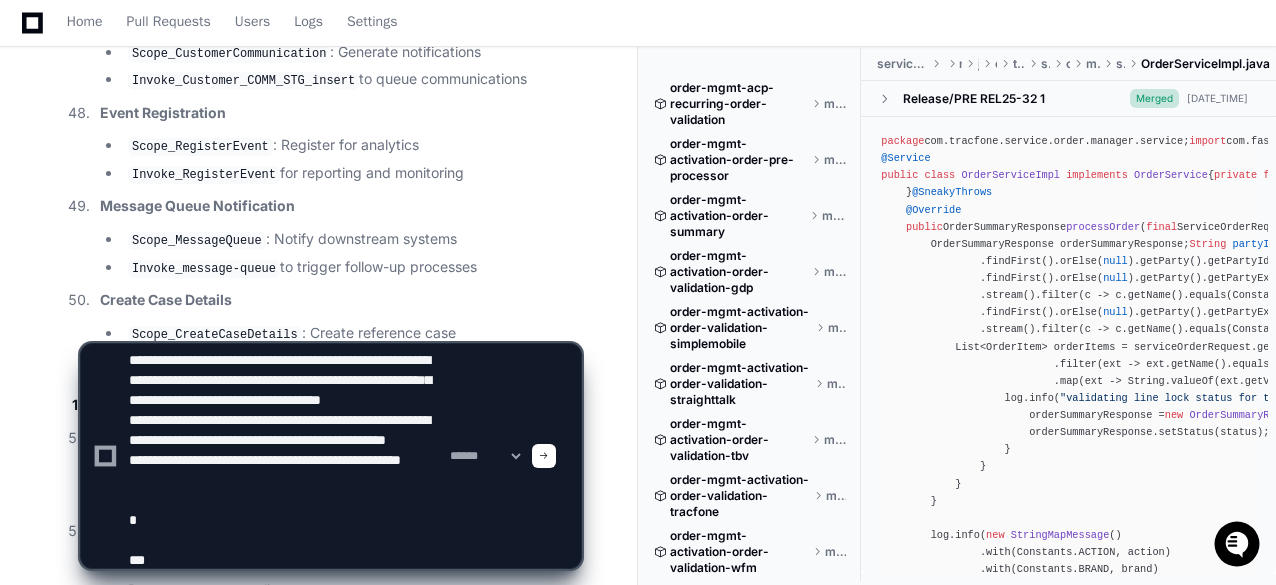 paste on "**********" 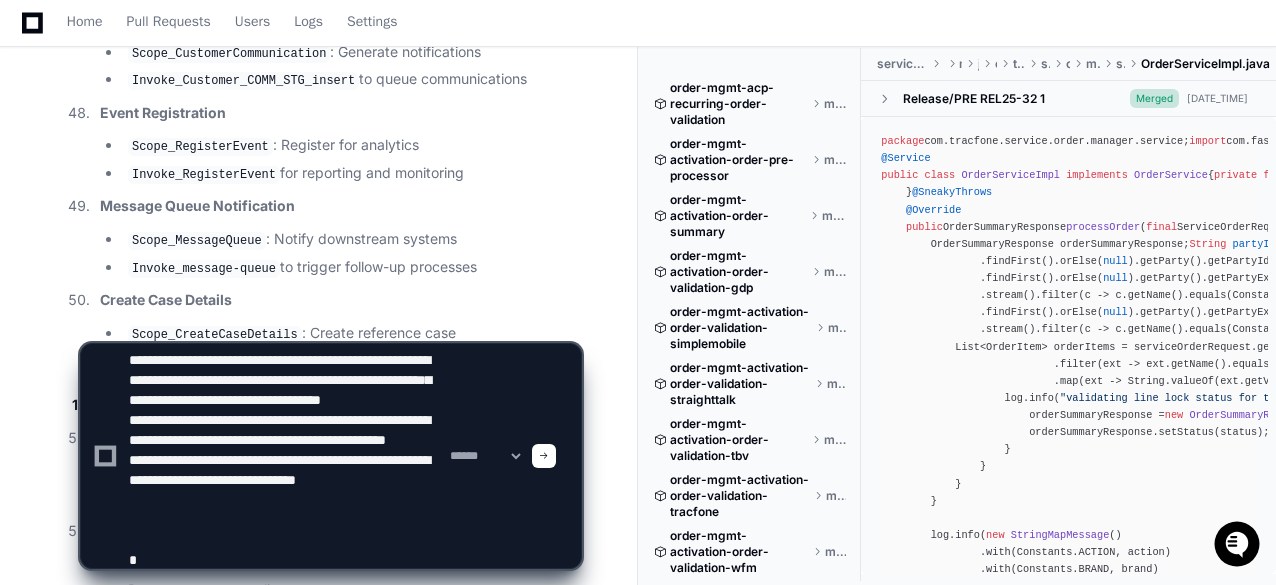 scroll, scrollTop: 4, scrollLeft: 0, axis: vertical 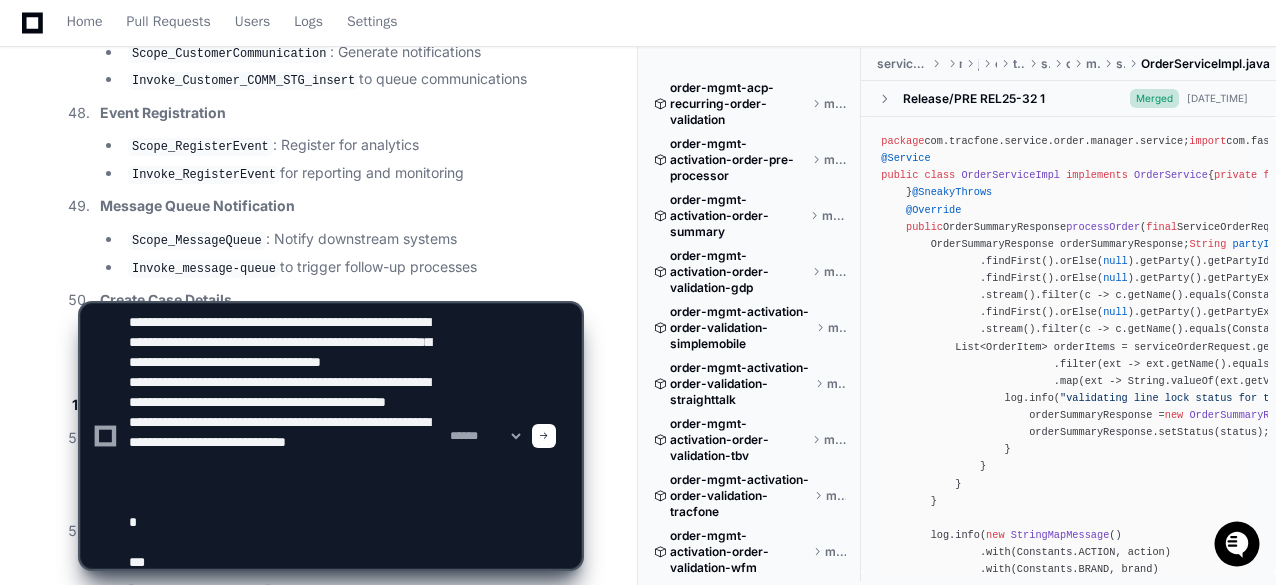 paste on "**********" 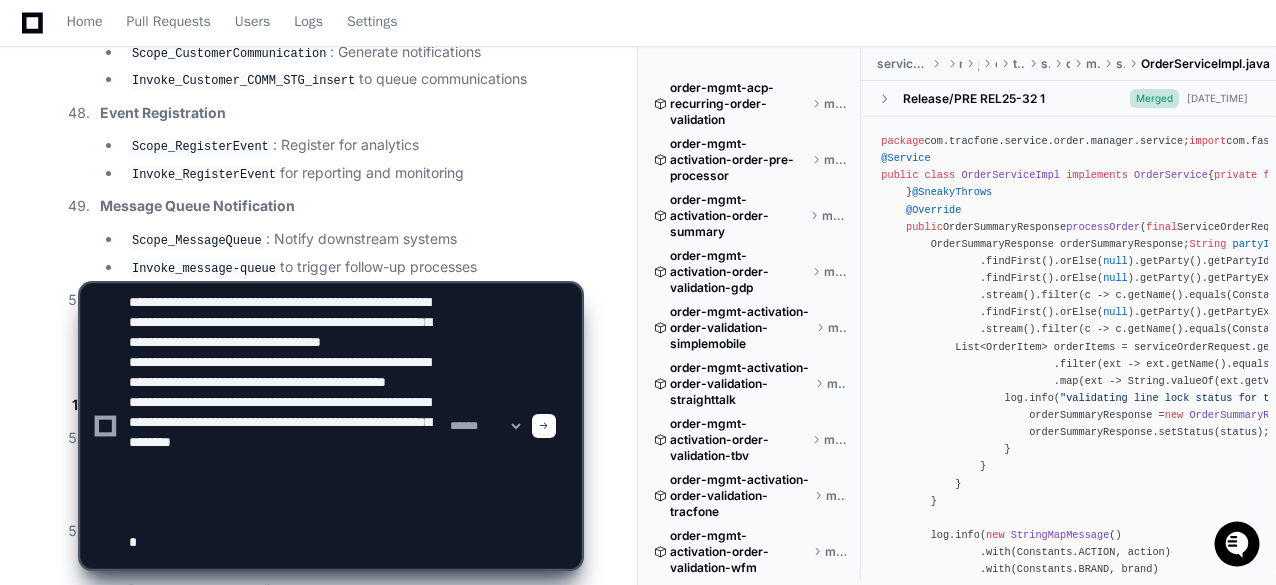 paste on "**********" 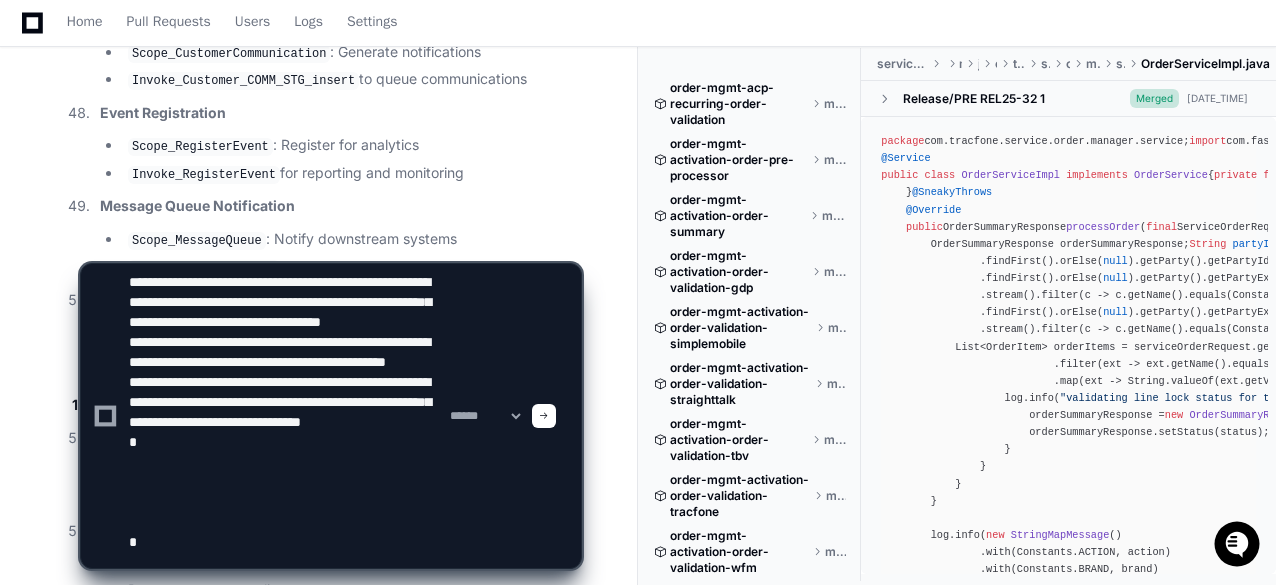 paste on "**********" 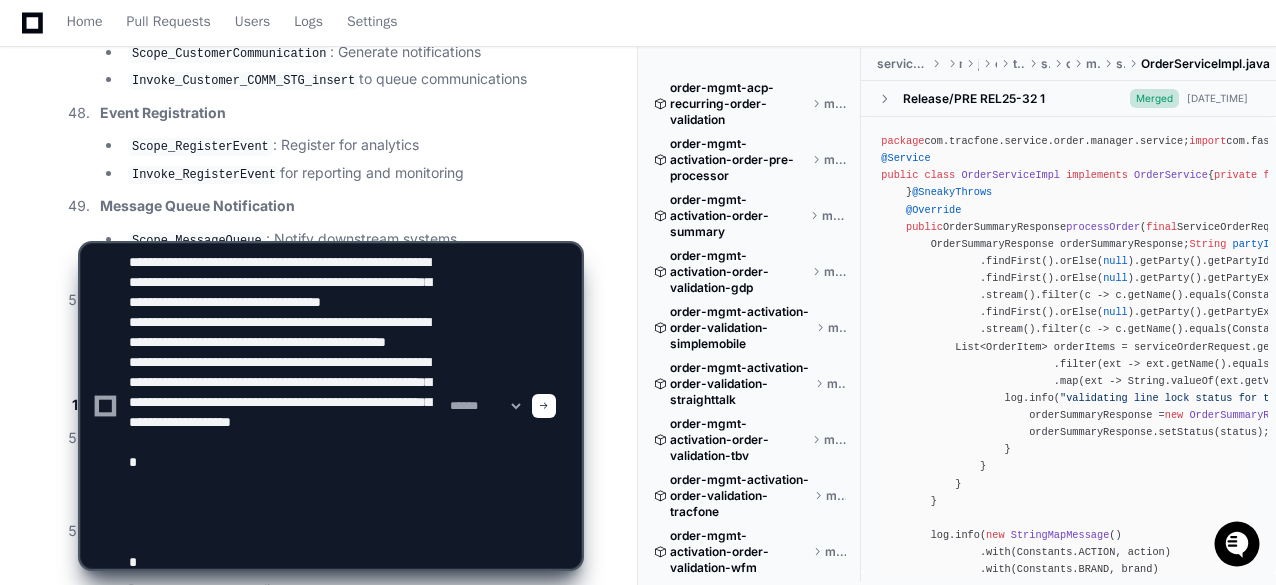 type on "**********" 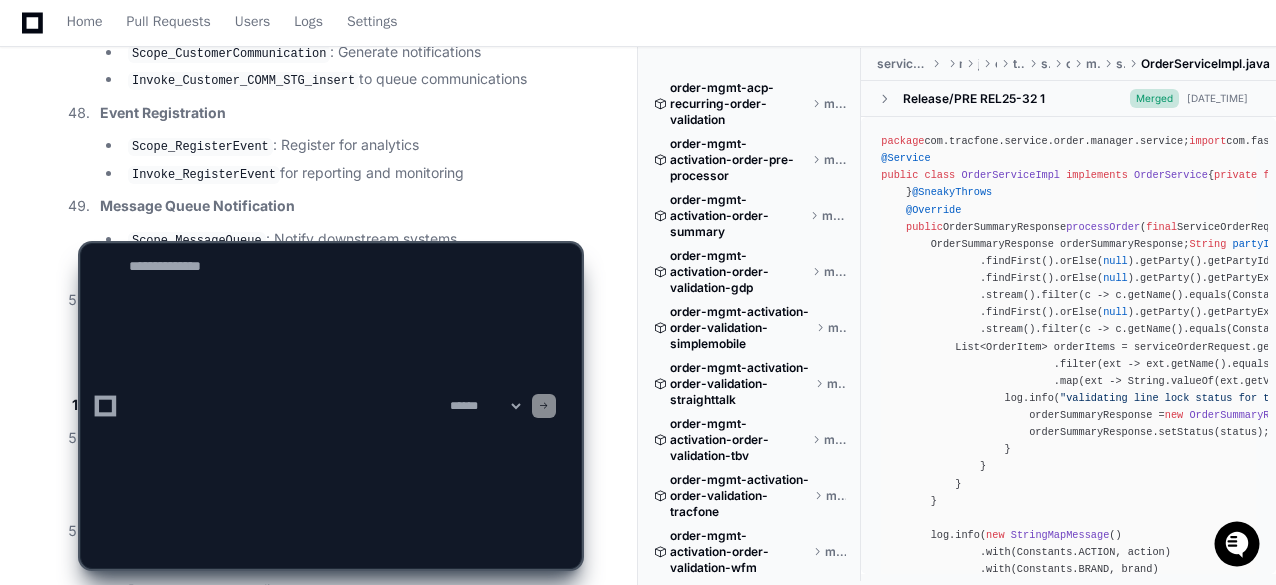 scroll, scrollTop: 0, scrollLeft: 0, axis: both 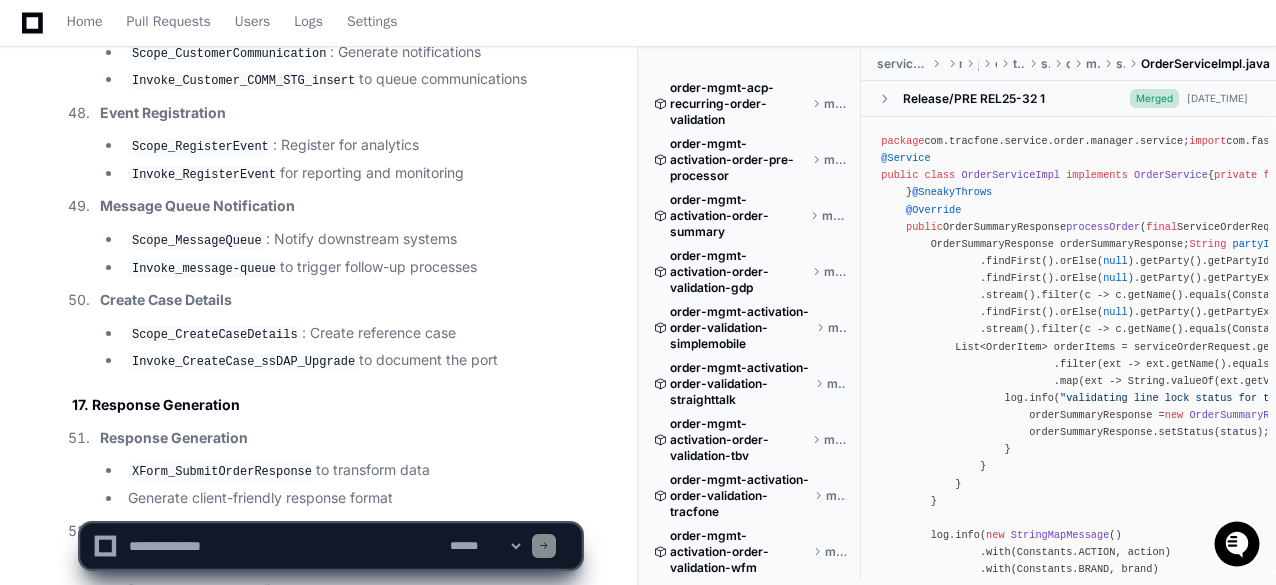 click on "() In SOA-12 repo in OrderServiceOS SubmitOrder.bpel  can you give me main sequence , all scopes and sequence with in it for a Request with comes with PORT action type . Consider only till the point where port internal or external is determined
Thinking Exploring soa-12c/SOA_Development/OrderServices/OrderServiceOS/SOA/BPEL I'll examine the  SubmitOrder.bpel  file in the OrderServiceOS component of the SOA-12c repository to identify the main sequence and scopes for a PORT action type request, focusing on the flow until port internal/external determination.
Grepping SubmitOrder.bpel Let me search for the OrderServiceOS component and SubmitOrder.bpel file specifically:
Exploring soa-12c/SOA_Development/OrderServices/OrderServiceOS/SOA/BPEL I found the reference to the SubmitOrder.bpel file in the composite.xml. Let's locate the actual file:
Grepping OrderServiceOS (*/directory*) Let's try a different approach to find the BPEL file:" 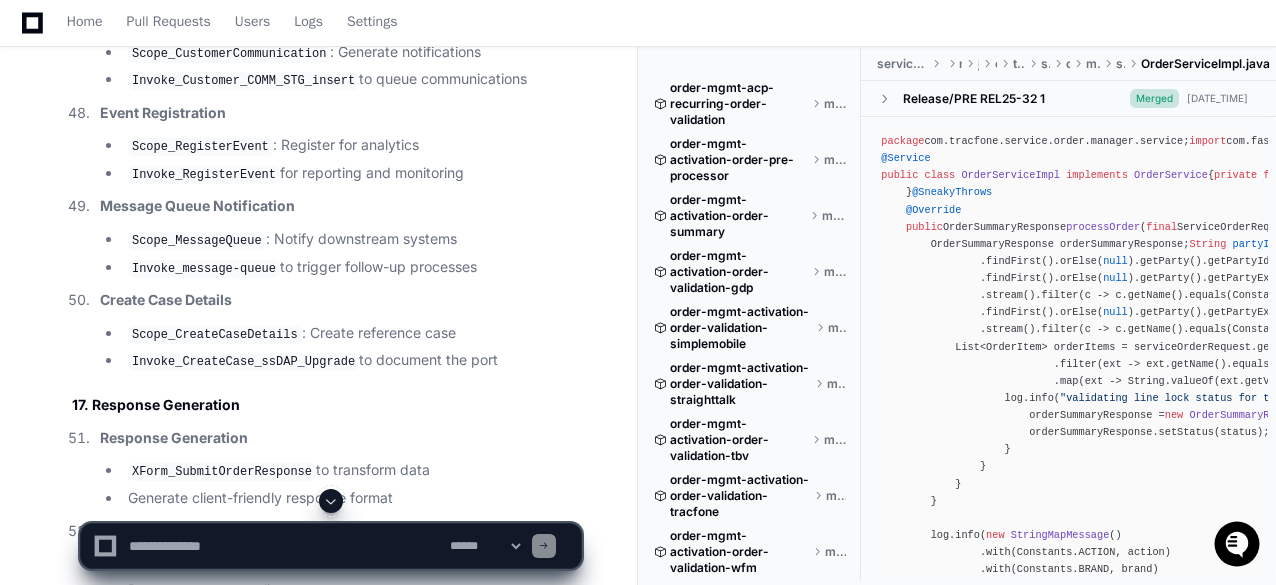 click 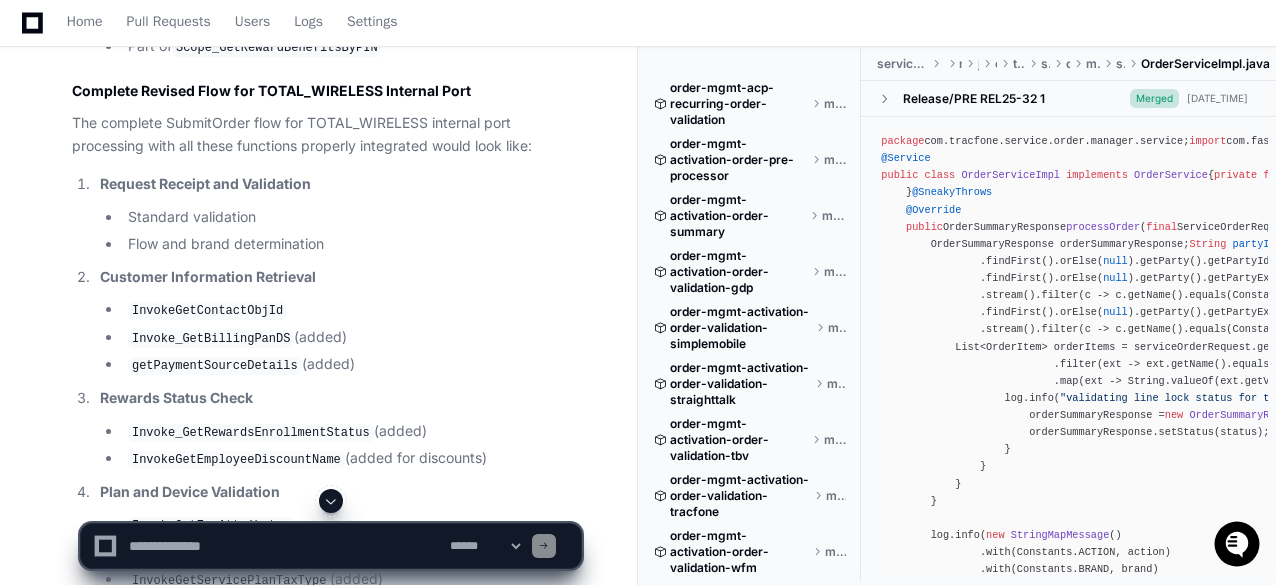 scroll, scrollTop: 44026, scrollLeft: 0, axis: vertical 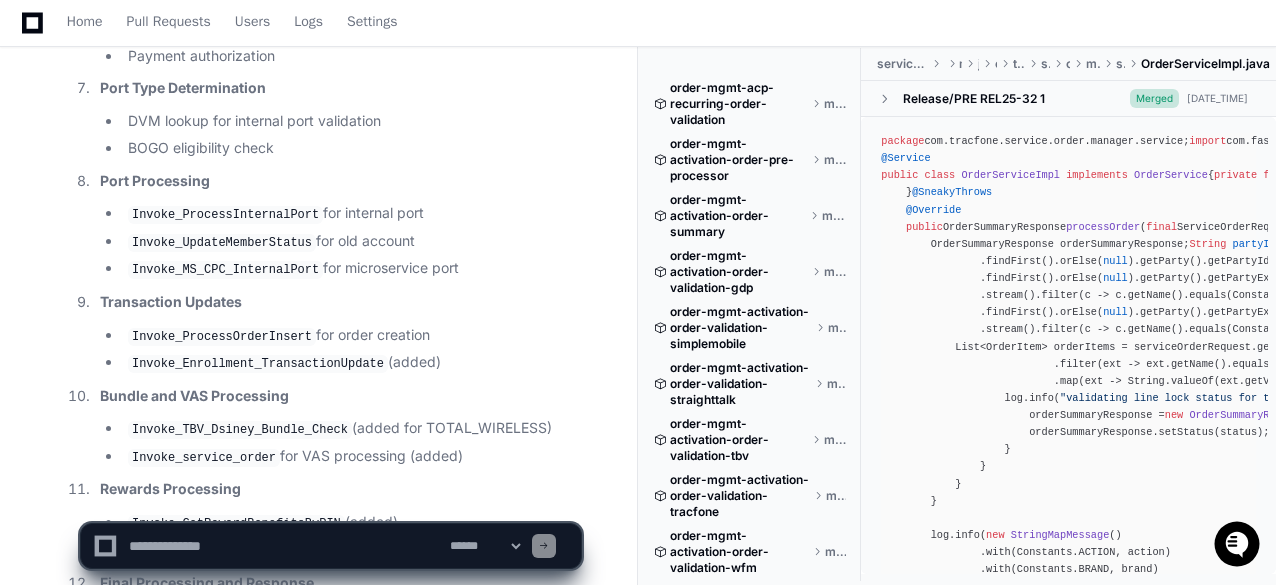 click on "() In SOA-12 repo in OrderServiceOS SubmitOrder.bpel  can you give me main sequence , all scopes and sequence with in it for a Request with comes with PORT action type . Consider only till the point where port internal or external is determined
Thinking Exploring soa-12c/SOA_Development/OrderServices/OrderServiceOS/SOA/BPEL I'll examine the  SubmitOrder.bpel  file in the OrderServiceOS component of the SOA-12c repository to identify the main sequence and scopes for a PORT action type request, focusing on the flow until port internal/external determination.
Grepping SubmitOrder.bpel Let me search for the OrderServiceOS component and SubmitOrder.bpel file specifically:
Exploring soa-12c/SOA_Development/OrderServices/OrderServiceOS/SOA/BPEL I found the reference to the SubmitOrder.bpel file in the composite.xml. Let's locate the actual file:
Grepping OrderServiceOS (*/directory*) Let's try a different approach to find the BPEL file:" 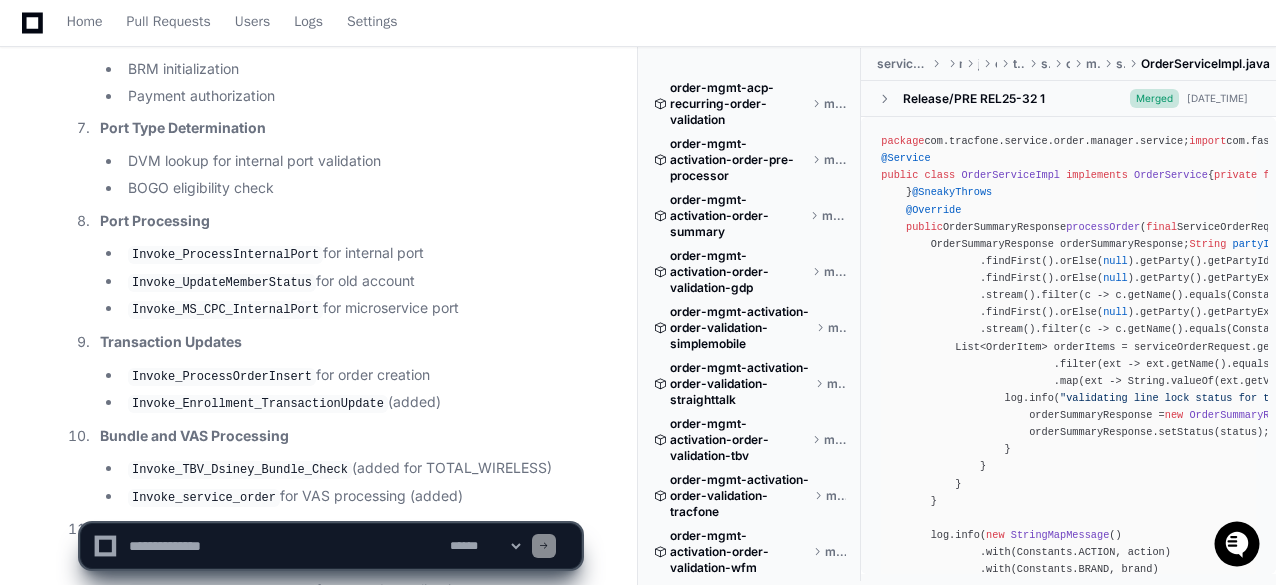 scroll, scrollTop: 44026, scrollLeft: 0, axis: vertical 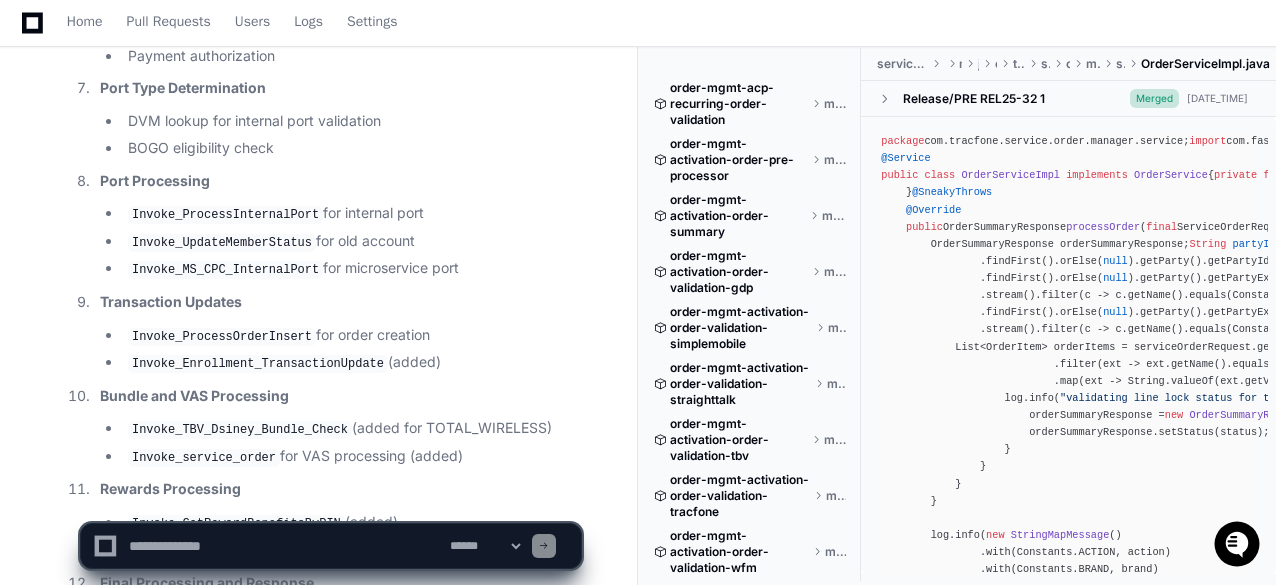 click 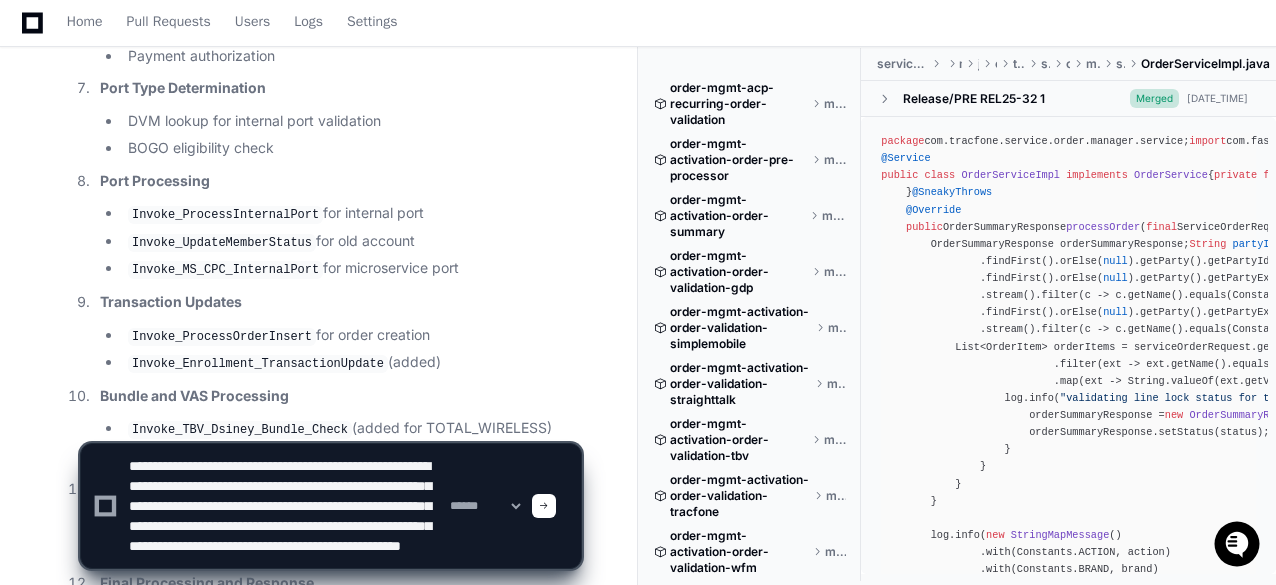 scroll, scrollTop: 46, scrollLeft: 0, axis: vertical 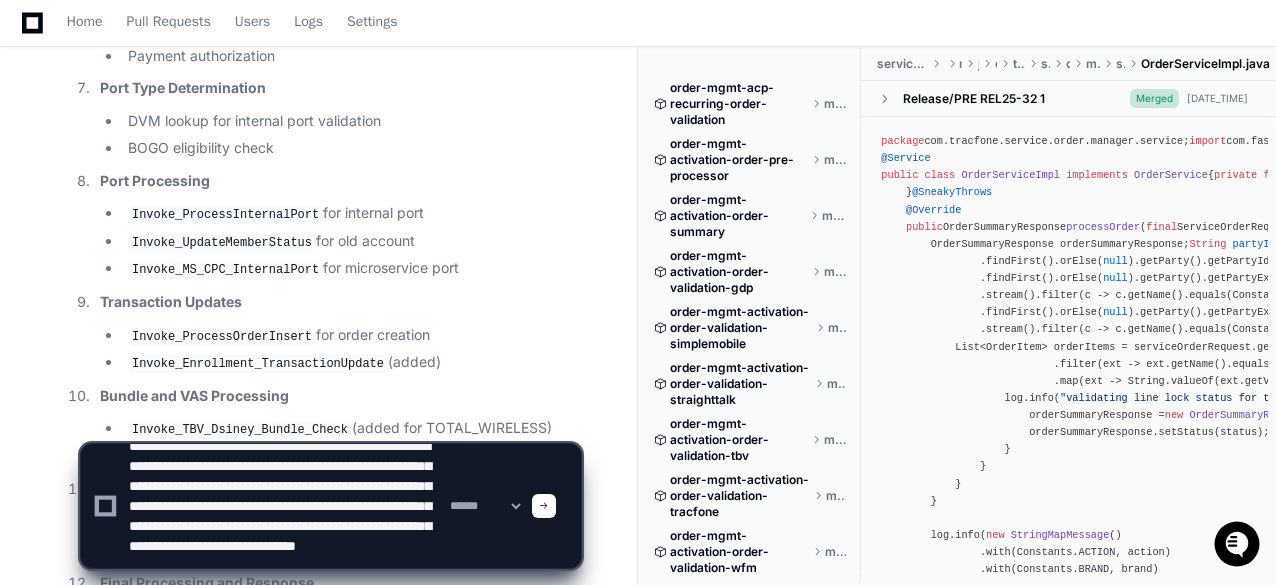 click on "() In SOA-12 repo in OrderServiceOS SubmitOrder.bpel  can you give me main sequence , all scopes and sequence with in it for a Request with comes with PORT action type . Consider only till the point where port internal or external is determined
Thinking Exploring soa-12c/SOA_Development/OrderServices/OrderServiceOS/SOA/BPEL I'll examine the  SubmitOrder.bpel  file in the OrderServiceOS component of the SOA-12c repository to identify the main sequence and scopes for a PORT action type request, focusing on the flow until port internal/external determination.
Grepping SubmitOrder.bpel Let me search for the OrderServiceOS component and SubmitOrder.bpel file specifically:
Exploring soa-12c/SOA_Development/OrderServices/OrderServiceOS/SOA/BPEL I found the reference to the SubmitOrder.bpel file in the composite.xml. Let's locate the actual file:
Grepping OrderServiceOS (*/directory*) Let's try a different approach to find the BPEL file:" 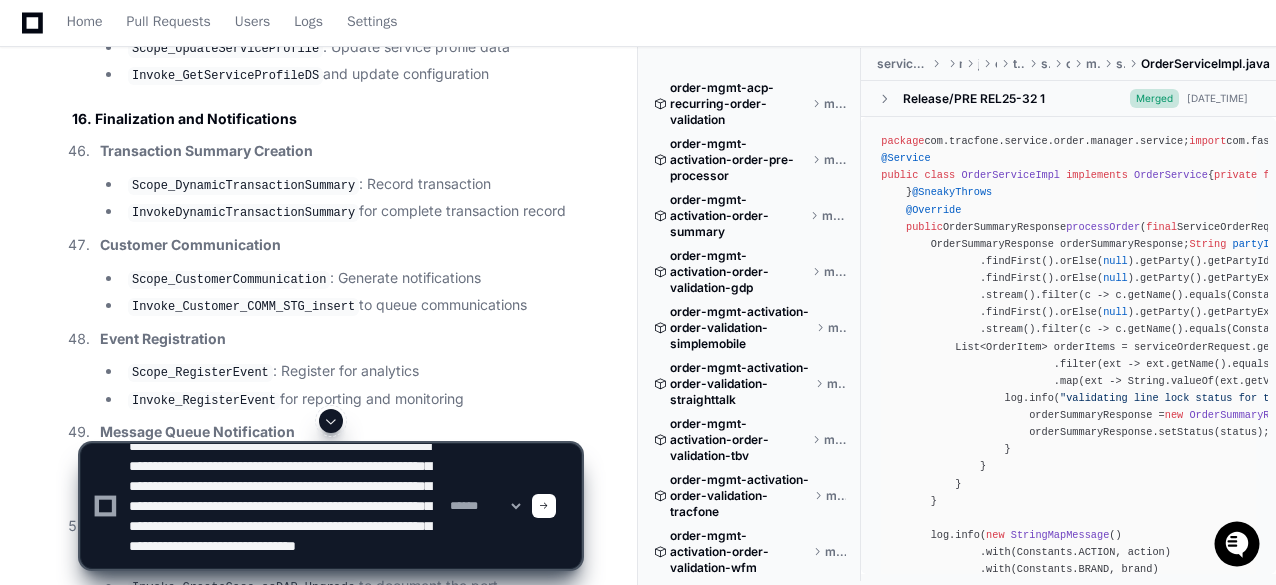 scroll, scrollTop: 39786, scrollLeft: 0, axis: vertical 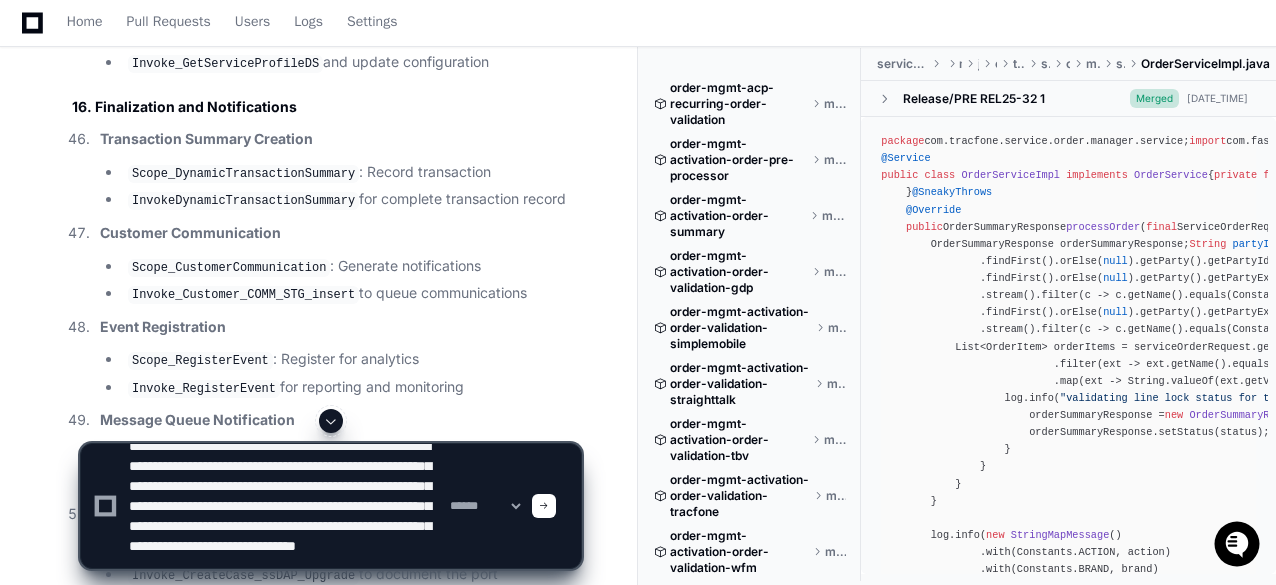 click 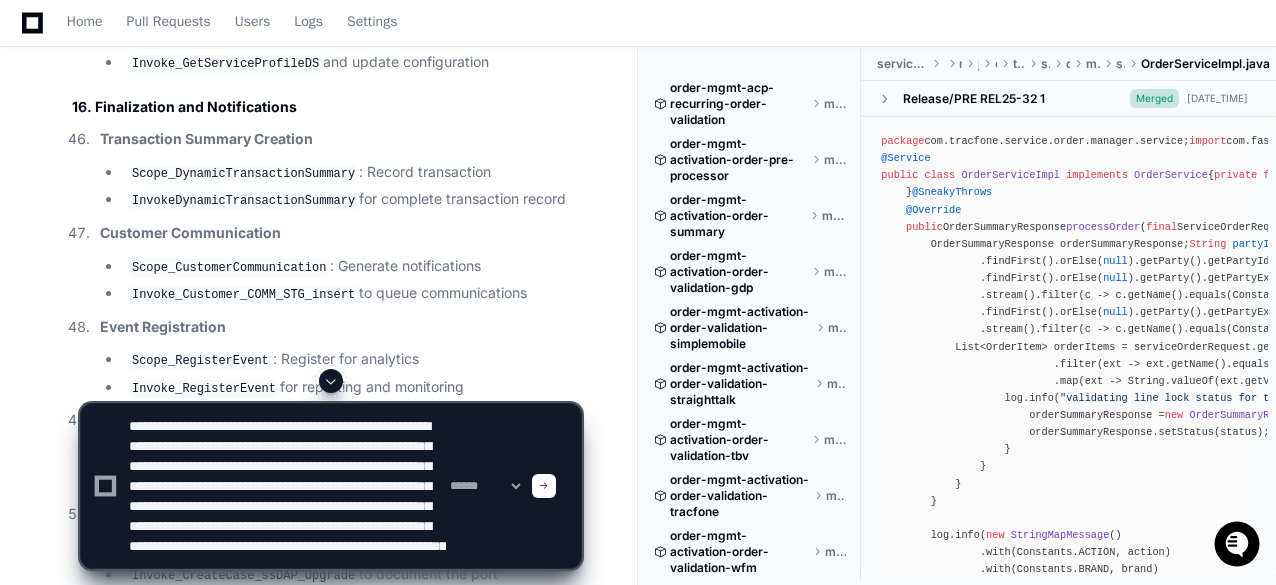 click on "Thinking Reflecting on learnings so far  Let me create a comprehensive, accurate flow for internal port processing with payment, ensuring I capture the correct sequence. I'll make sure to place payment authorization before the internal port processing, and clarify when CompletePort comes into play (which is a separate flow path entirely).  Complete Sequential Steps for Internal Port Processing with Payment (WEB Source)
This is the comprehensive, accurate sequence of steps for processing an internal port request (PORT action type) from WEB source with payment:
1. Request Receipt and Initial Flow Determination
Request Reception
BPEL process receives order request with PORT action type
Source system is identified as 'WEB'
CompletePort vs. PORT Flow Check
Check if the flow is 'PORT' (initial port) or 'COMPLETEPORT' (port finalization)
For new ports, the flow is 'PORT' and continues with the steps below
(Note: 'COMPLETEPORT' would follow a separate branch with  InvokeCompletePort )" 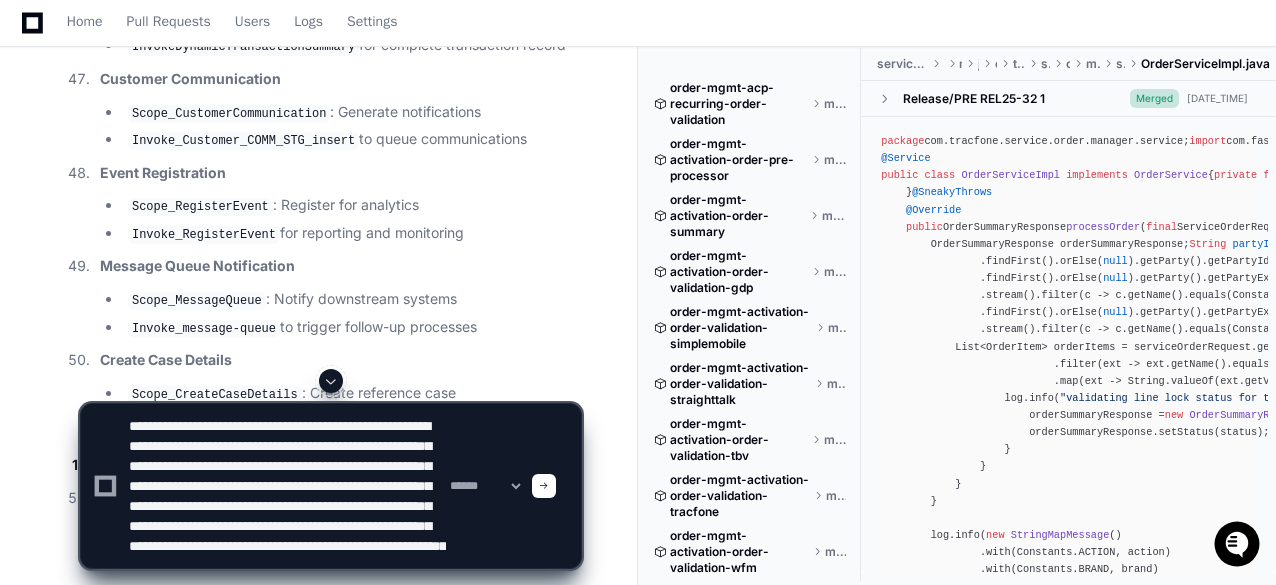 scroll, scrollTop: 40058, scrollLeft: 0, axis: vertical 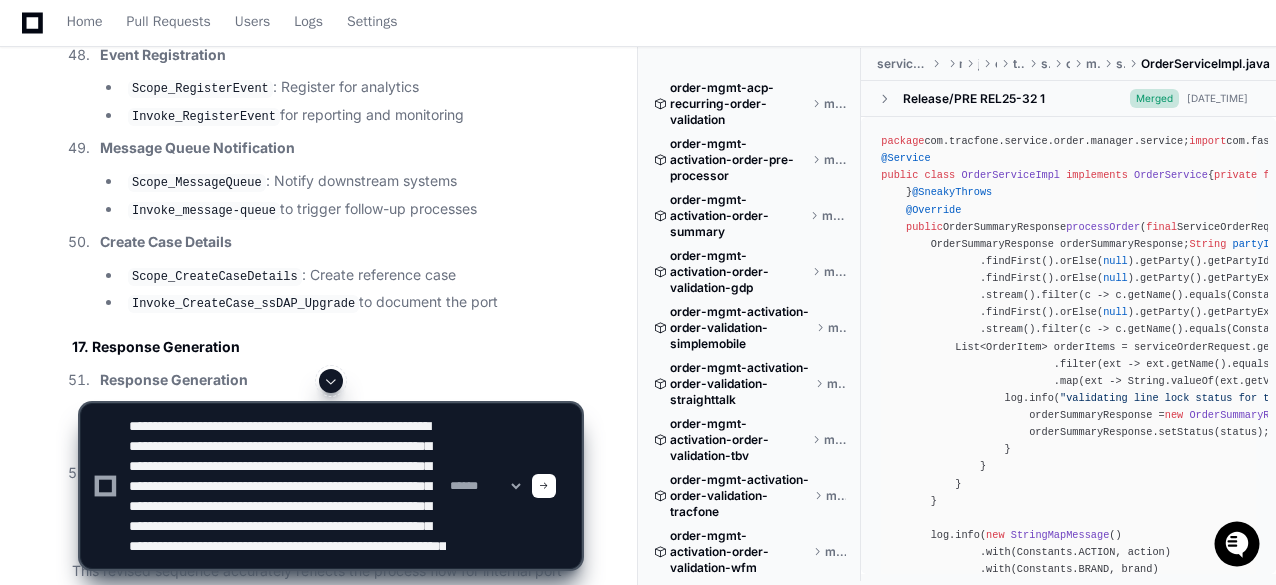 click 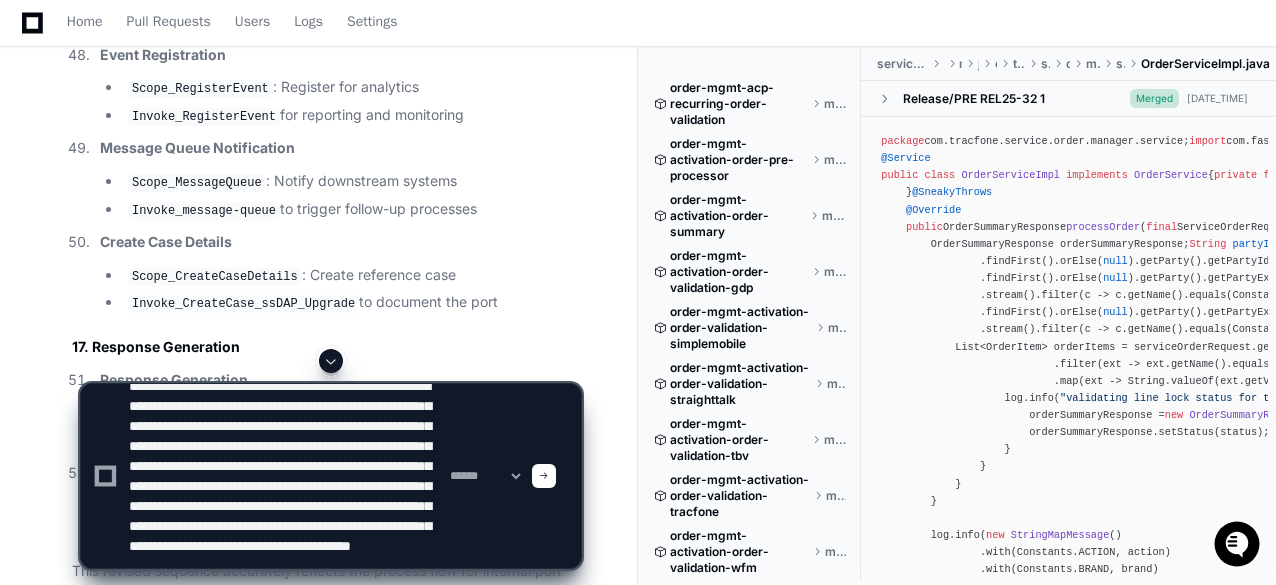 scroll, scrollTop: 86, scrollLeft: 0, axis: vertical 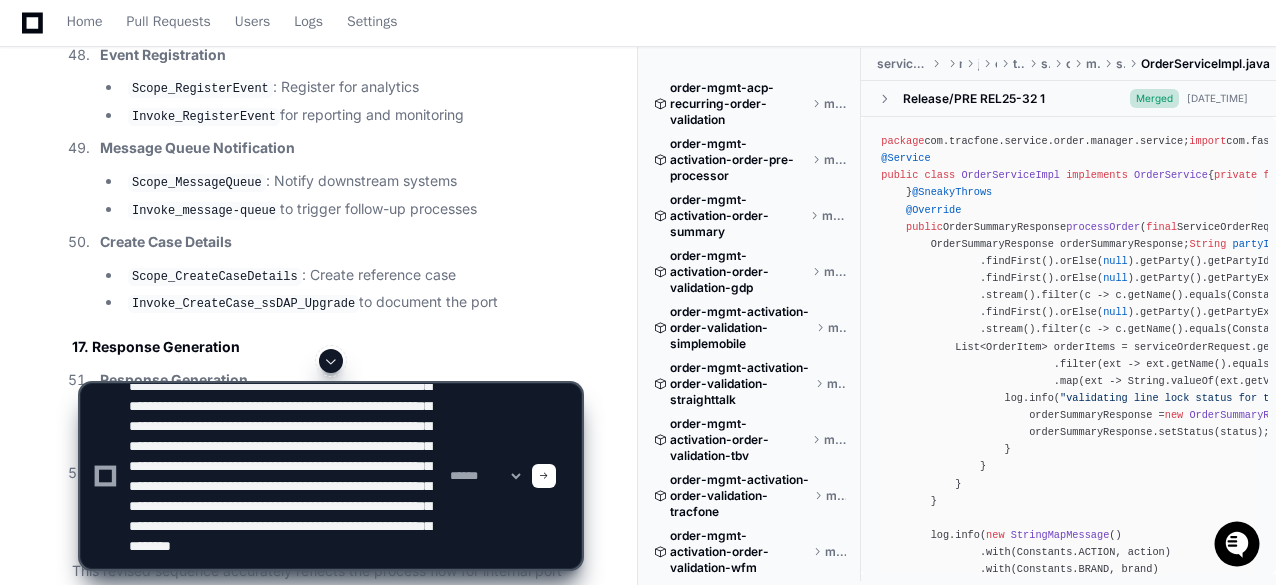 type on "**********" 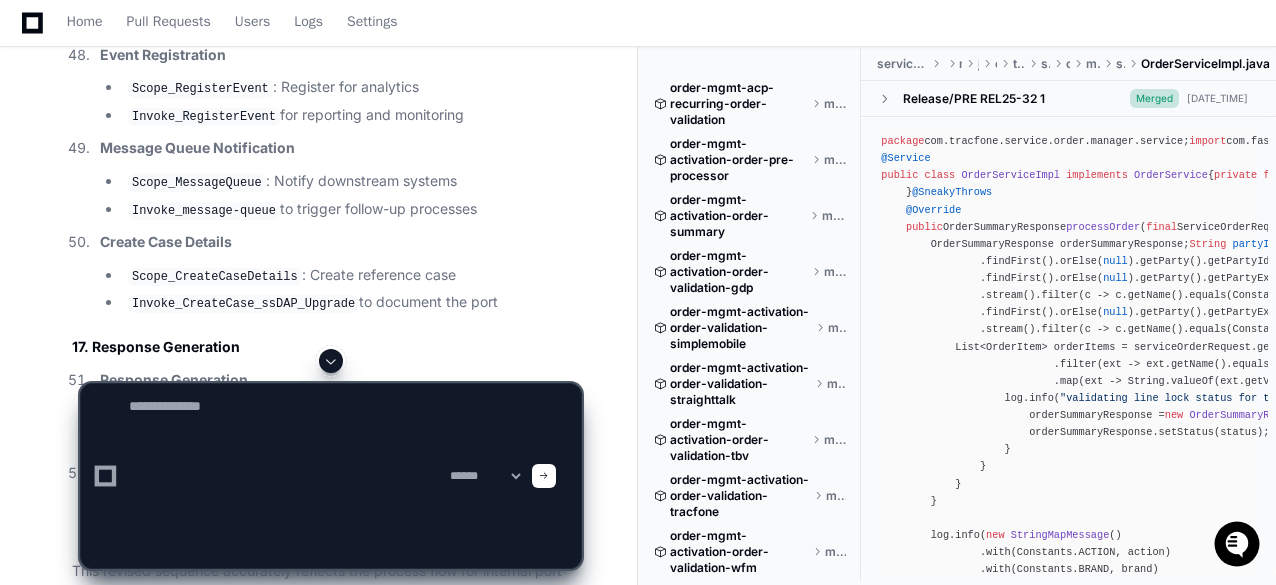 scroll, scrollTop: 0, scrollLeft: 0, axis: both 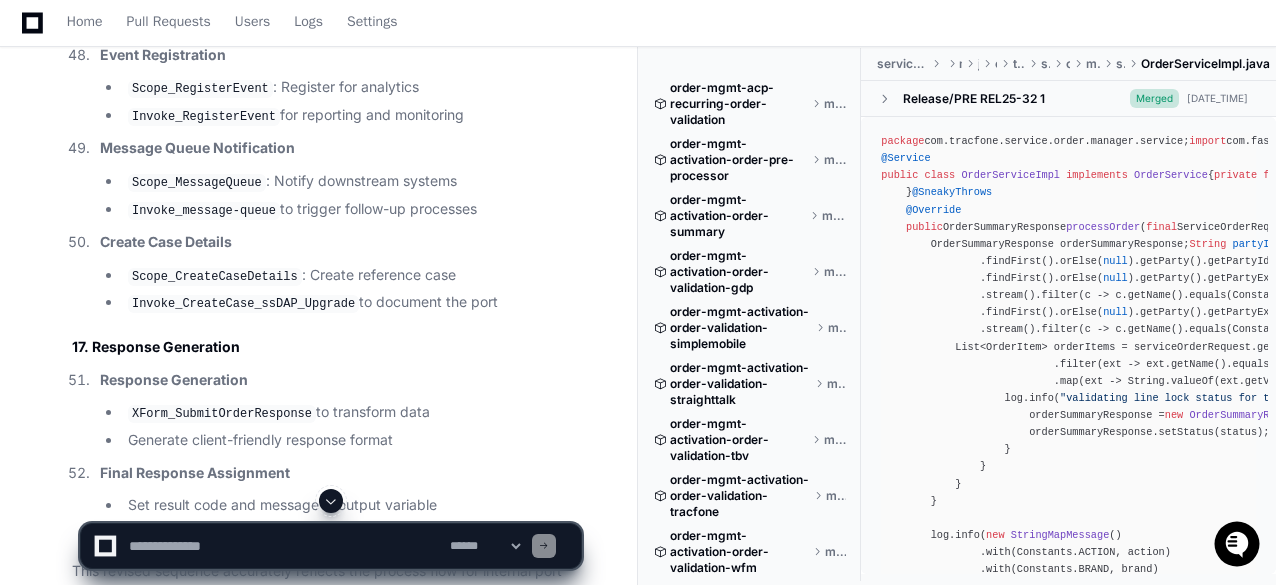 click 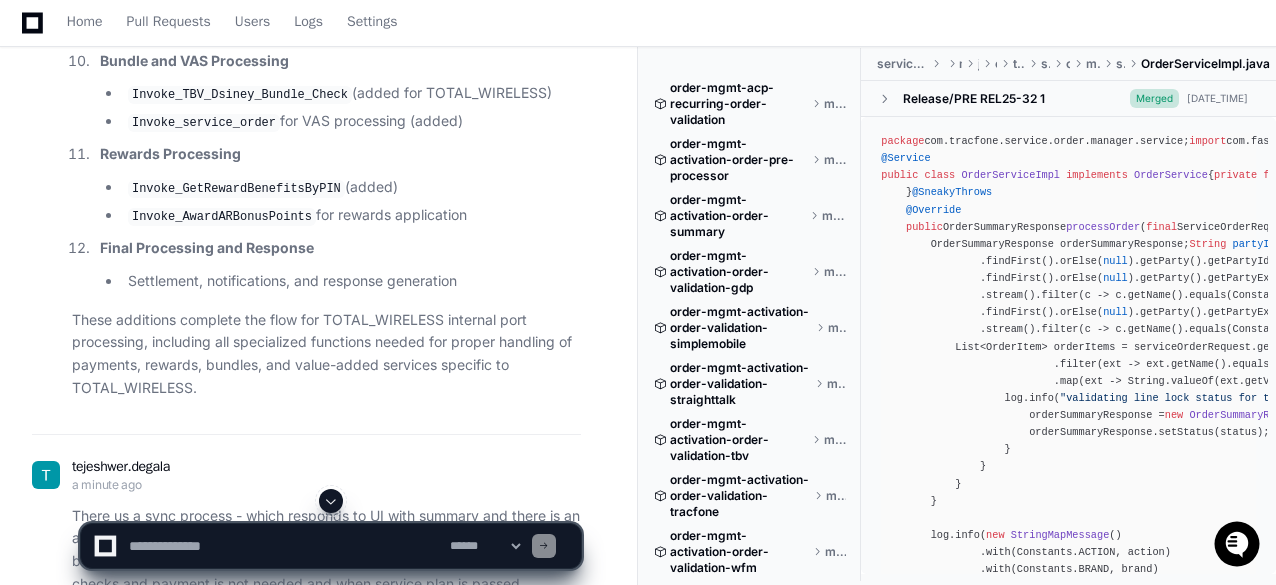 scroll, scrollTop: 44930, scrollLeft: 0, axis: vertical 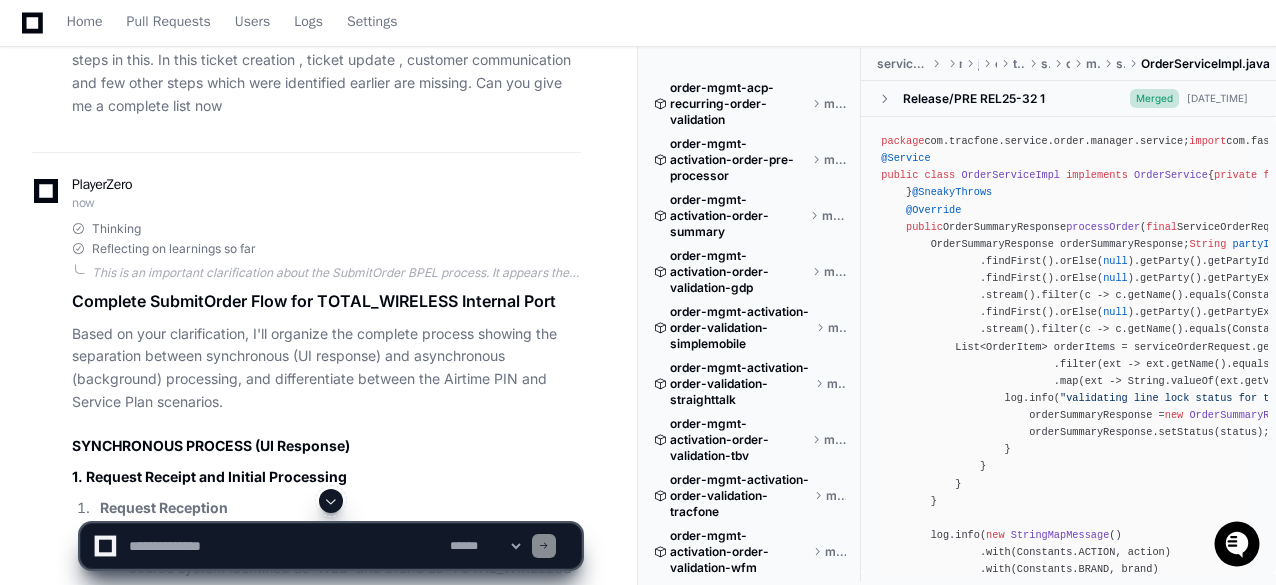 click on "() In SOA-12 repo in OrderServiceOS SubmitOrder.bpel  can you give me main sequence , all scopes and sequence with in it for a Request with comes with PORT action type . Consider only till the point where port internal or external is determined
Thinking Exploring soa-12c/SOA_Development/OrderServices/OrderServiceOS/SOA/BPEL I'll examine the  SubmitOrder.bpel  file in the OrderServiceOS component of the SOA-12c repository to identify the main sequence and scopes for a PORT action type request, focusing on the flow until port internal/external determination.
Grepping SubmitOrder.bpel Let me search for the OrderServiceOS component and SubmitOrder.bpel file specifically:
Exploring soa-12c/SOA_Development/OrderServices/OrderServiceOS/SOA/BPEL I found the reference to the SubmitOrder.bpel file in the composite.xml. Let's locate the actual file:
Grepping OrderServiceOS (*/directory*) Let's try a different approach to find the BPEL file:" 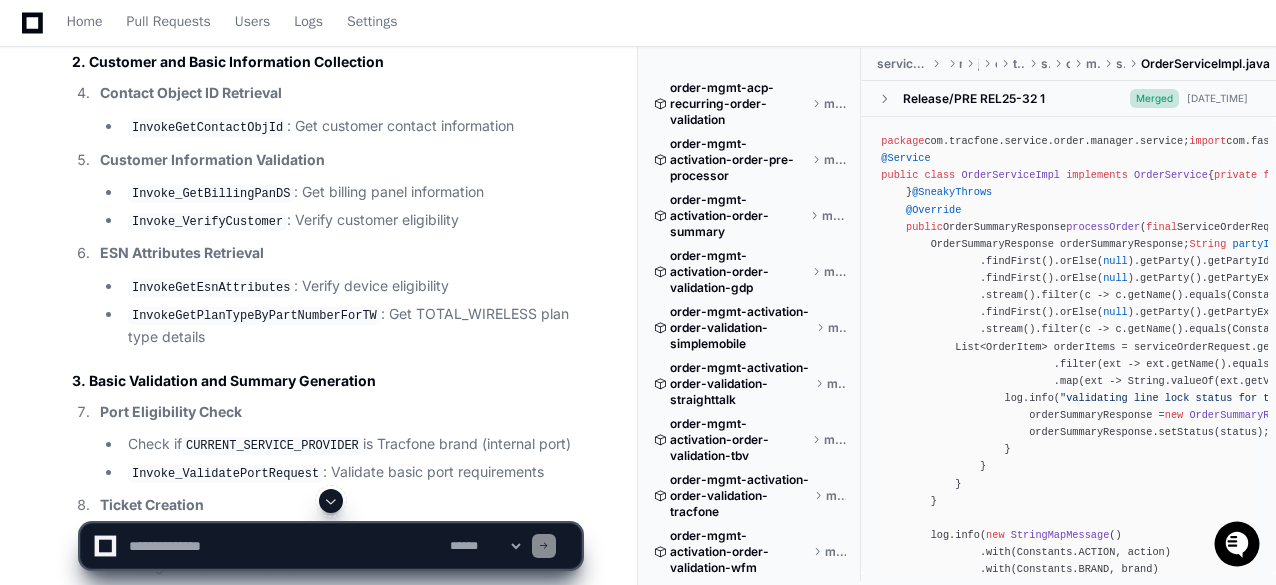 scroll, scrollTop: 45807, scrollLeft: 0, axis: vertical 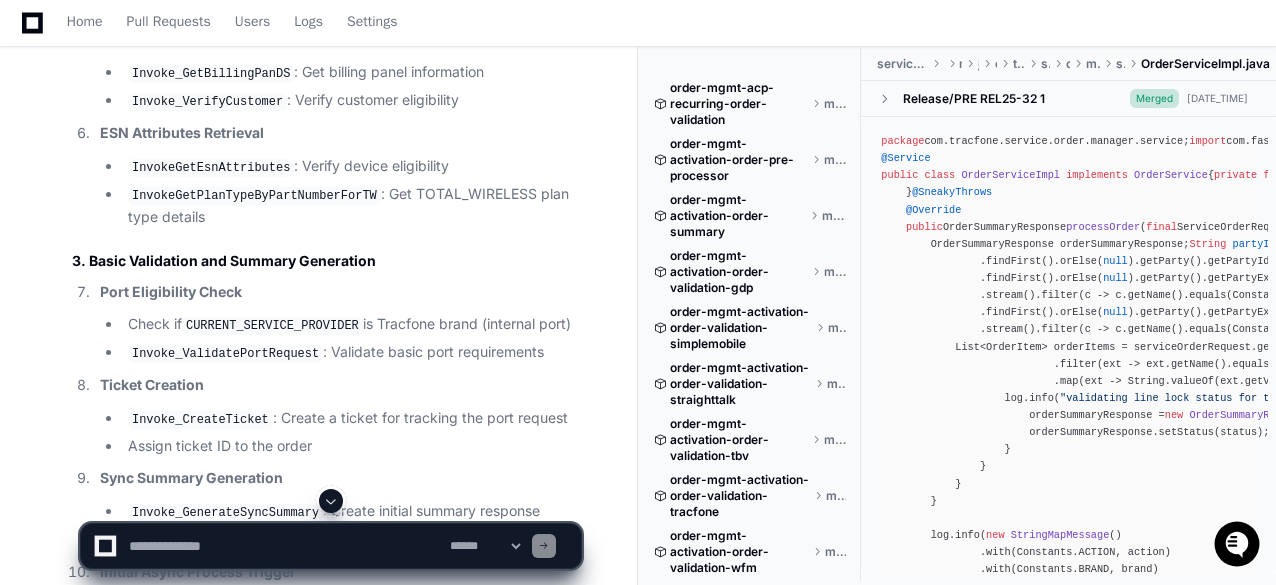 click 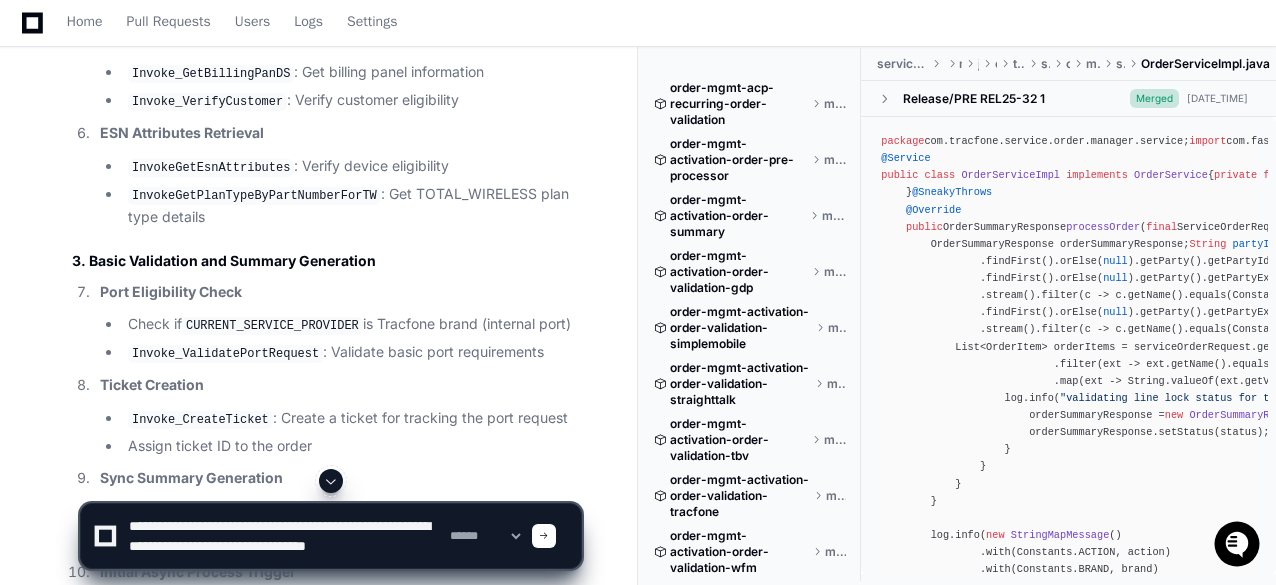 scroll, scrollTop: 6, scrollLeft: 0, axis: vertical 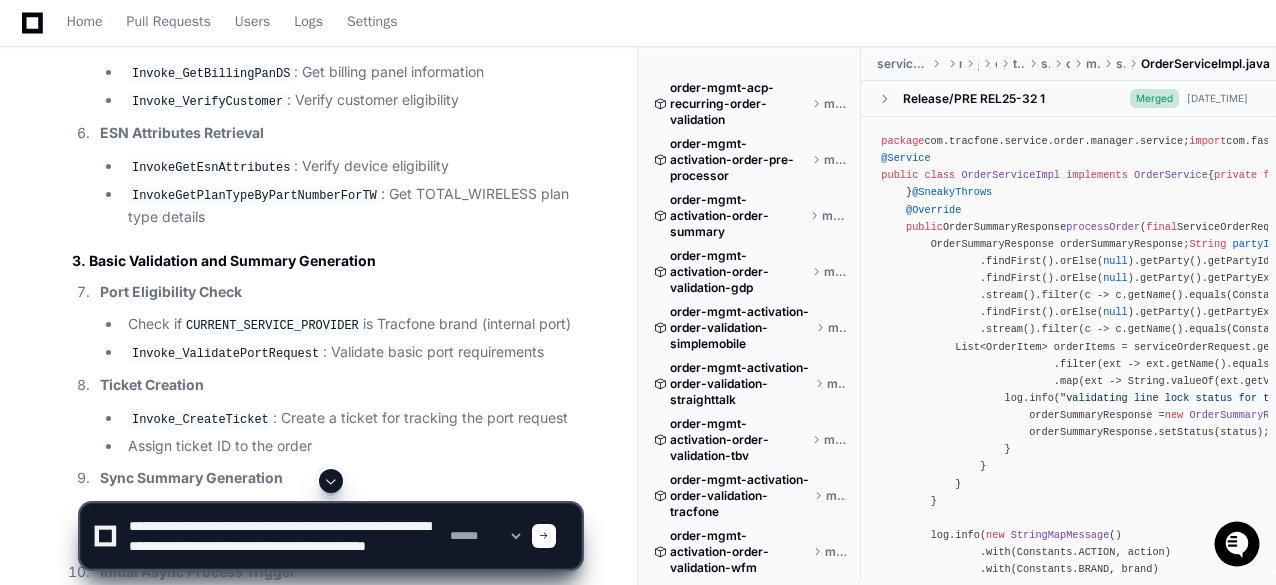 paste on "**********" 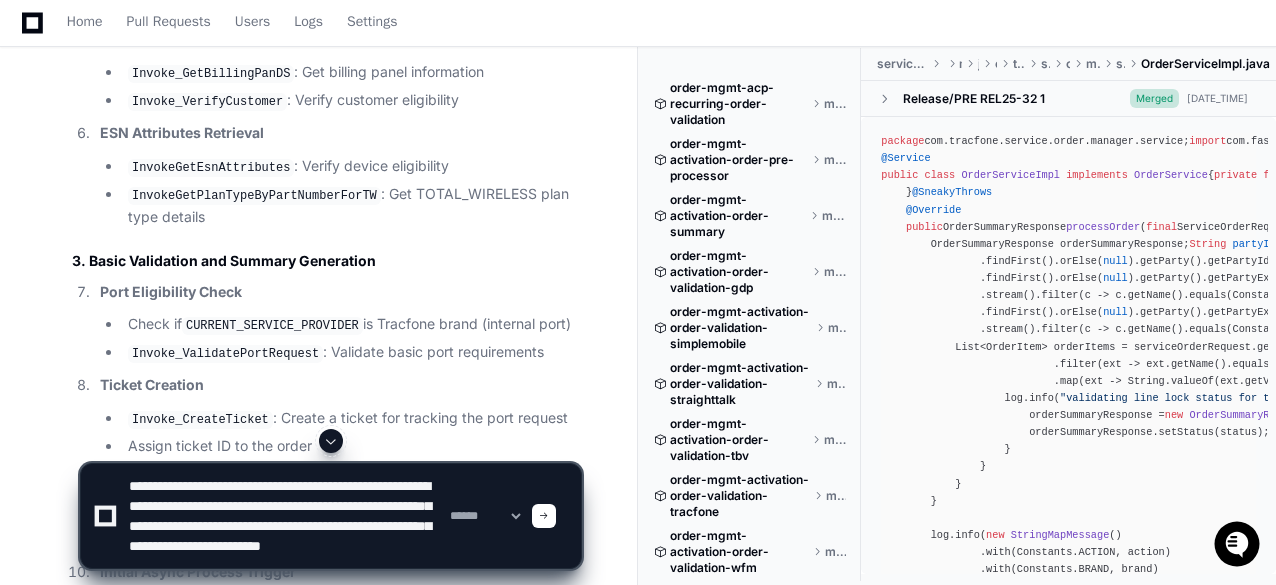 scroll, scrollTop: 26, scrollLeft: 0, axis: vertical 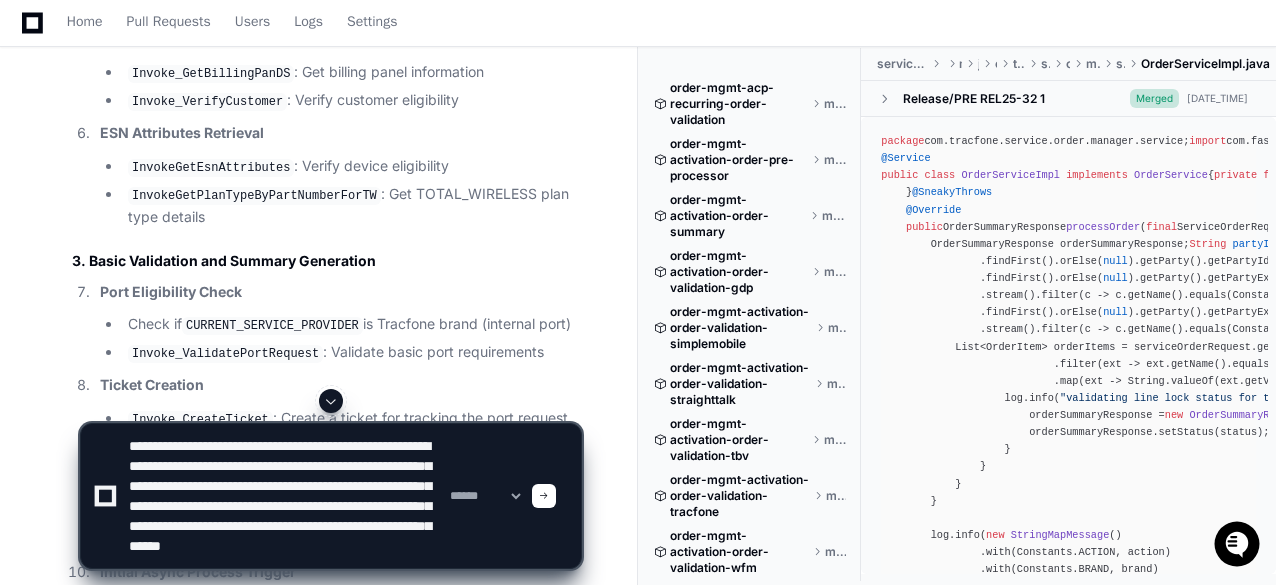 click on "Thinking Reflecting on learnings so far  This is an important clarification about the SubmitOrder BPEL process. It appears there are actually two distinct phases:
1. Sync Process - This part responds quickly to the UI with a summary
2. Async Process - This continues with the actual port processing
Additionally, there are two distinct scenarios:
1. Airtime PIN passed - No payment needed as PIN contains payment
2. Service Plan selected - Payment is needed and PIN is generated
Let me reorganize the flow to capture this distinction and ensure I include all the steps, particularly those mentioned (ticket creation, ticket updates, customer communication).   Complete SubmitOrder Flow for TOTAL_WIRELESS Internal Port
Based on your clarification, I'll organize the complete process showing the separation between synchronous (UI response) and asynchronous (background) processing, and differentiate between the Airtime PIN and Service Plan scenarios.
SYNCHRONOUS PROCESS (UI Response)
Request Reception" 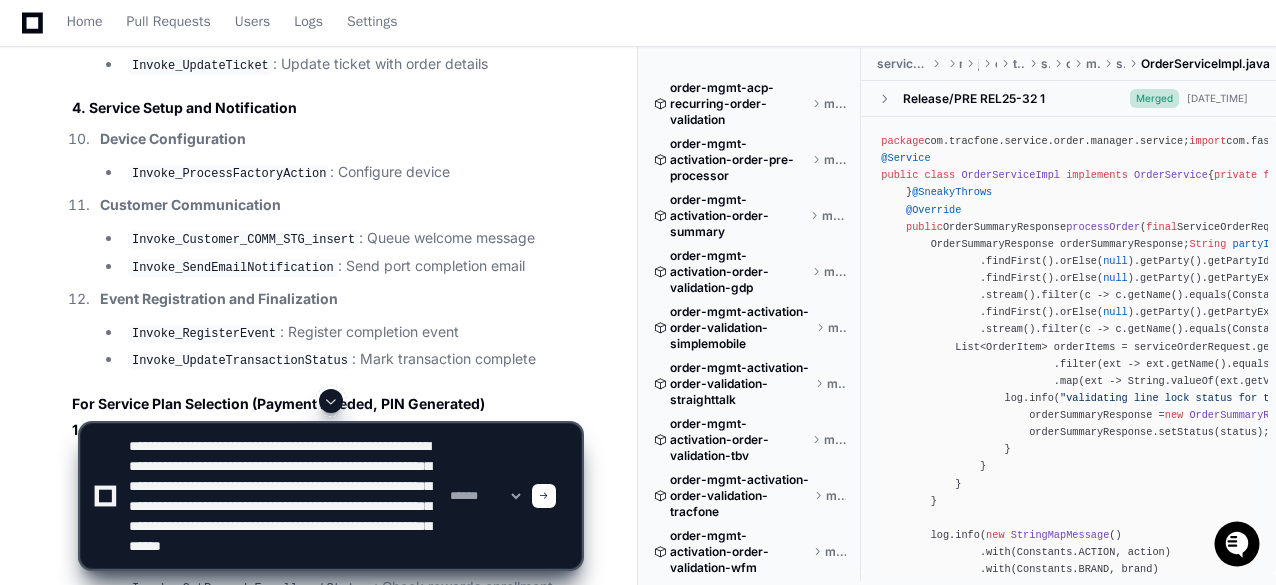 scroll, scrollTop: 47247, scrollLeft: 0, axis: vertical 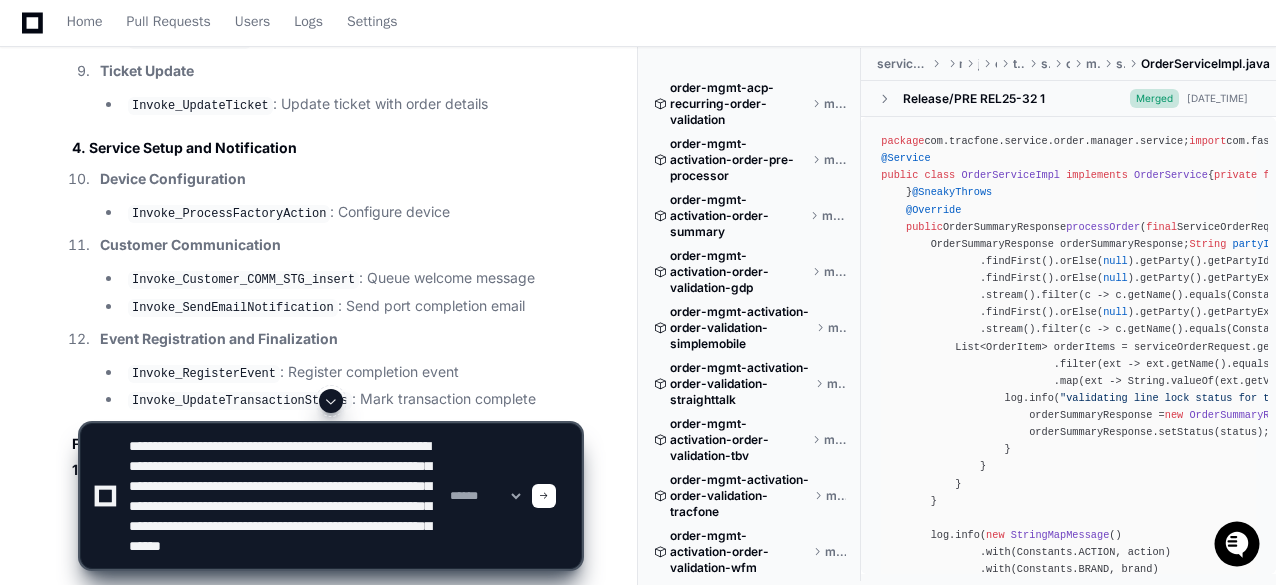 click 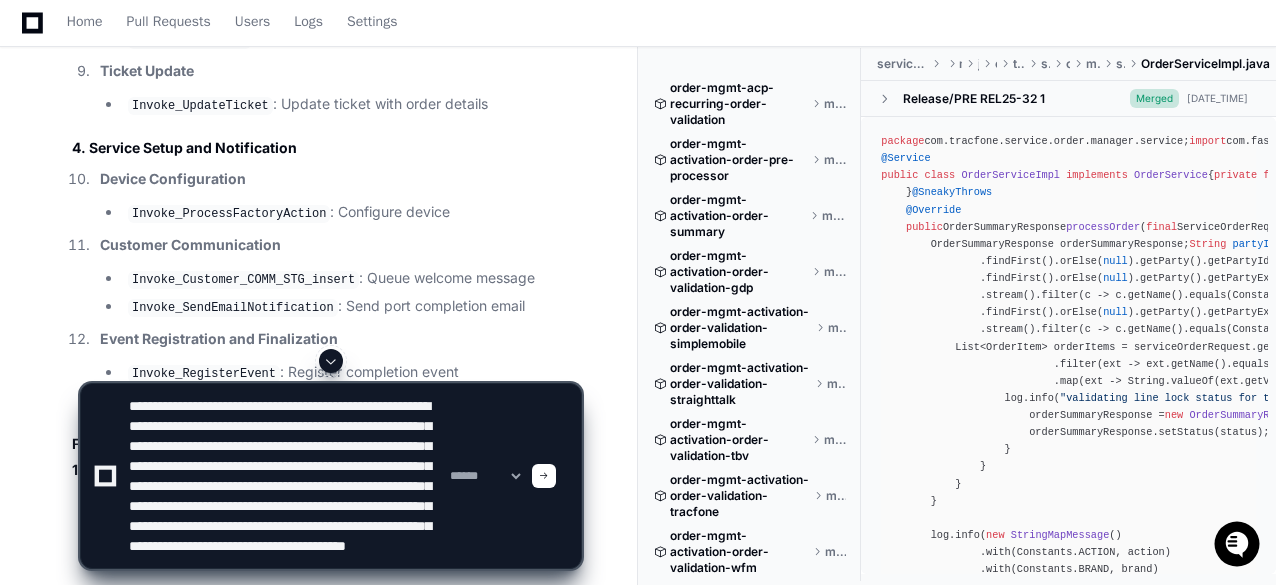 scroll, scrollTop: 66, scrollLeft: 0, axis: vertical 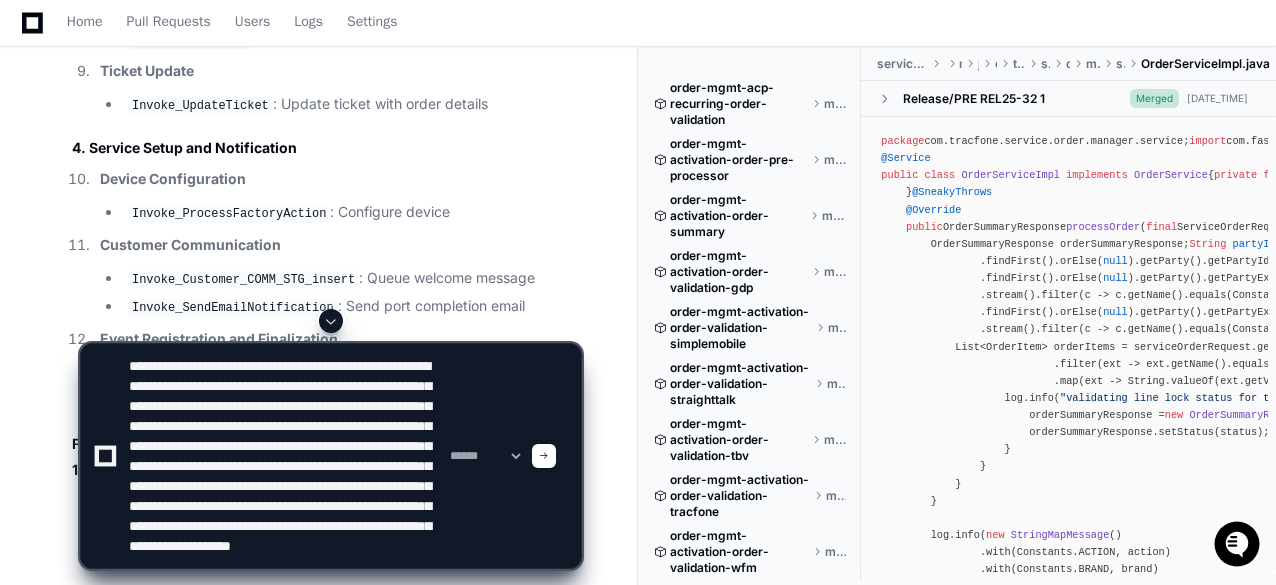 click 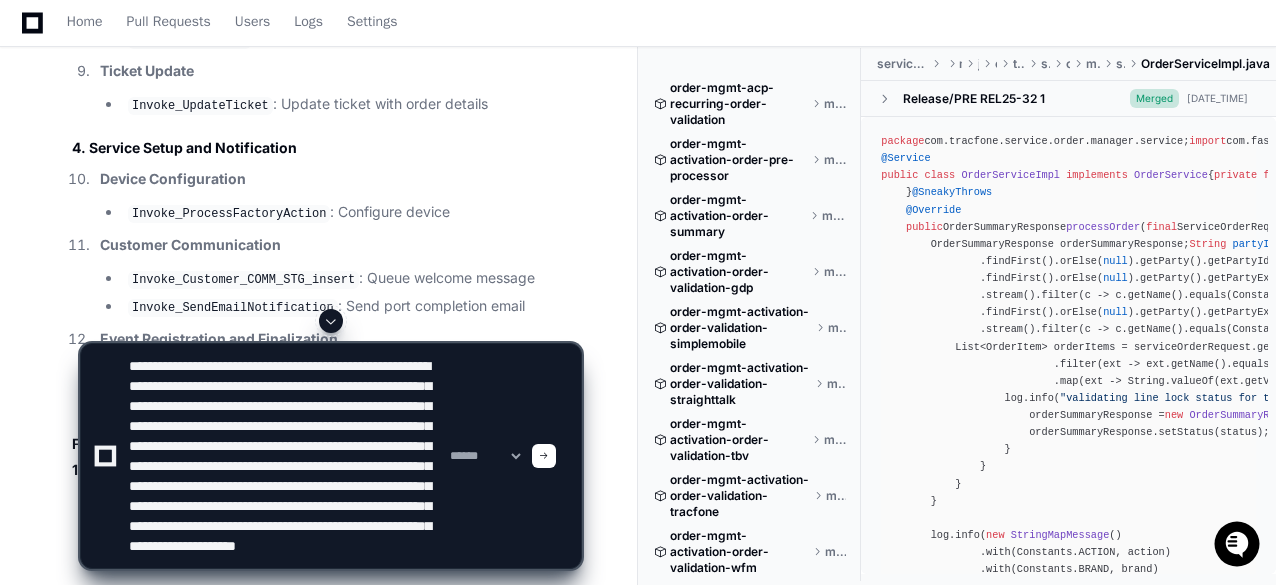 type on "**********" 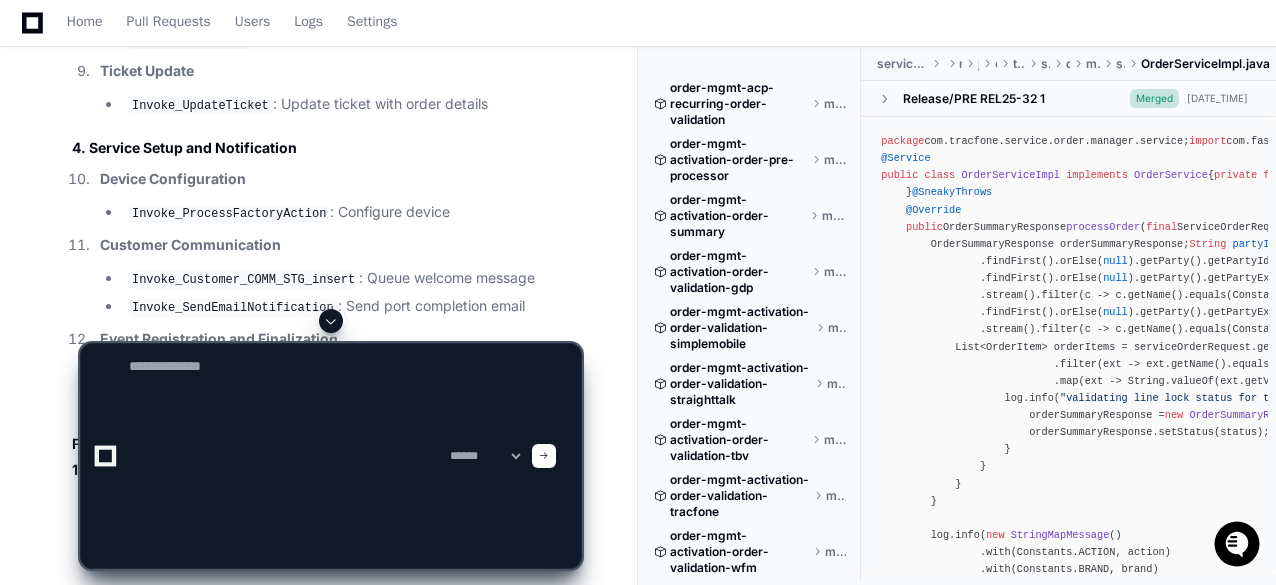 scroll, scrollTop: 0, scrollLeft: 0, axis: both 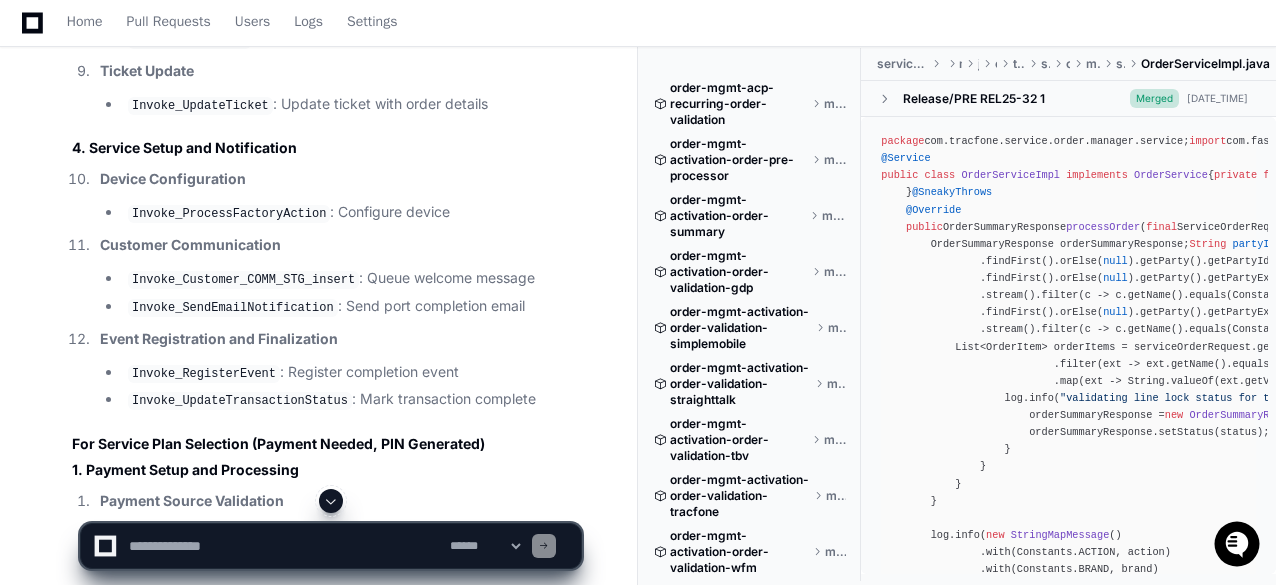 click on "() In SOA-12 repo in OrderServiceOS SubmitOrder.bpel  can you give me main sequence , all scopes and sequence with in it for a Request with comes with PORT action type . Consider only till the point where port internal or external is determined
Thinking Exploring soa-12c/SOA_Development/OrderServices/OrderServiceOS/SOA/BPEL I'll examine the  SubmitOrder.bpel  file in the OrderServiceOS component of the SOA-12c repository to identify the main sequence and scopes for a PORT action type request, focusing on the flow until port internal/external determination.
Grepping SubmitOrder.bpel Let me search for the OrderServiceOS component and SubmitOrder.bpel file specifically:
Exploring soa-12c/SOA_Development/OrderServices/OrderServiceOS/SOA/BPEL I found the reference to the SubmitOrder.bpel file in the composite.xml. Let's locate the actual file:
Grepping OrderServiceOS (*/directory*) Let's try a different approach to find the BPEL file:" 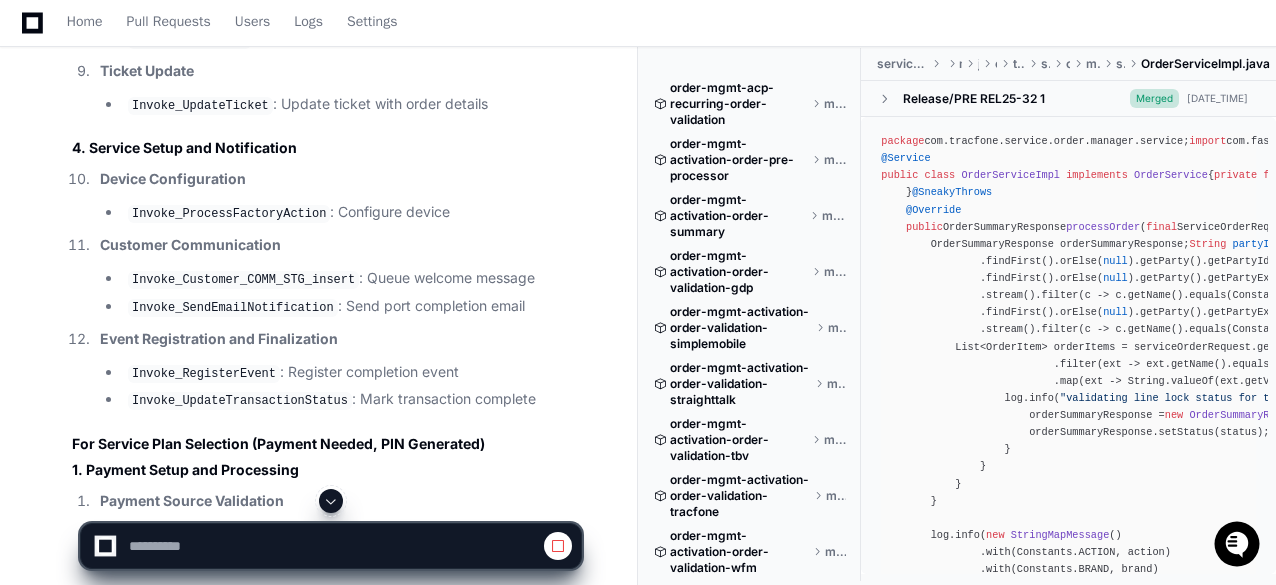 click on "() In SOA-12 repo in OrderServiceOS SubmitOrder.bpel  can you give me main sequence , all scopes and sequence with in it for a Request with comes with PORT action type . Consider only till the point where port internal or external is determined
Thinking Exploring soa-12c/SOA_Development/OrderServices/OrderServiceOS/SOA/BPEL I'll examine the  SubmitOrder.bpel  file in the OrderServiceOS component of the SOA-12c repository to identify the main sequence and scopes for a PORT action type request, focusing on the flow until port internal/external determination.
Grepping SubmitOrder.bpel Let me search for the OrderServiceOS component and SubmitOrder.bpel file specifically:
Exploring soa-12c/SOA_Development/OrderServices/OrderServiceOS/SOA/BPEL I found the reference to the SubmitOrder.bpel file in the composite.xml. Let's locate the actual file:
Grepping OrderServiceOS (*/directory*) Let's try a different approach to find the BPEL file:" 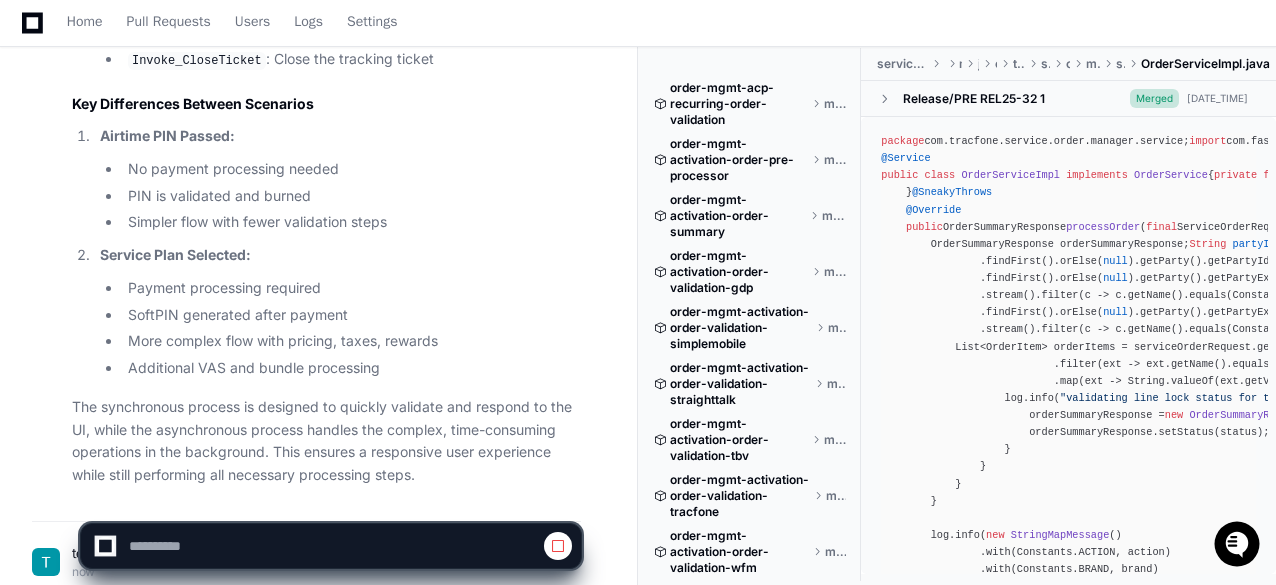 scroll, scrollTop: 50030, scrollLeft: 0, axis: vertical 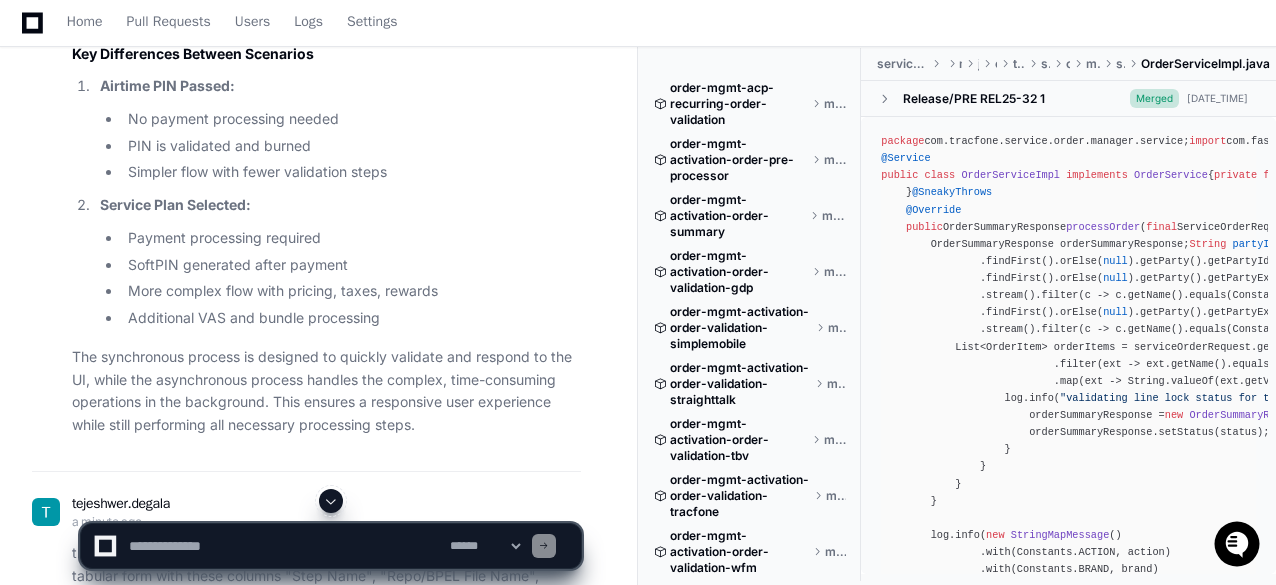 click 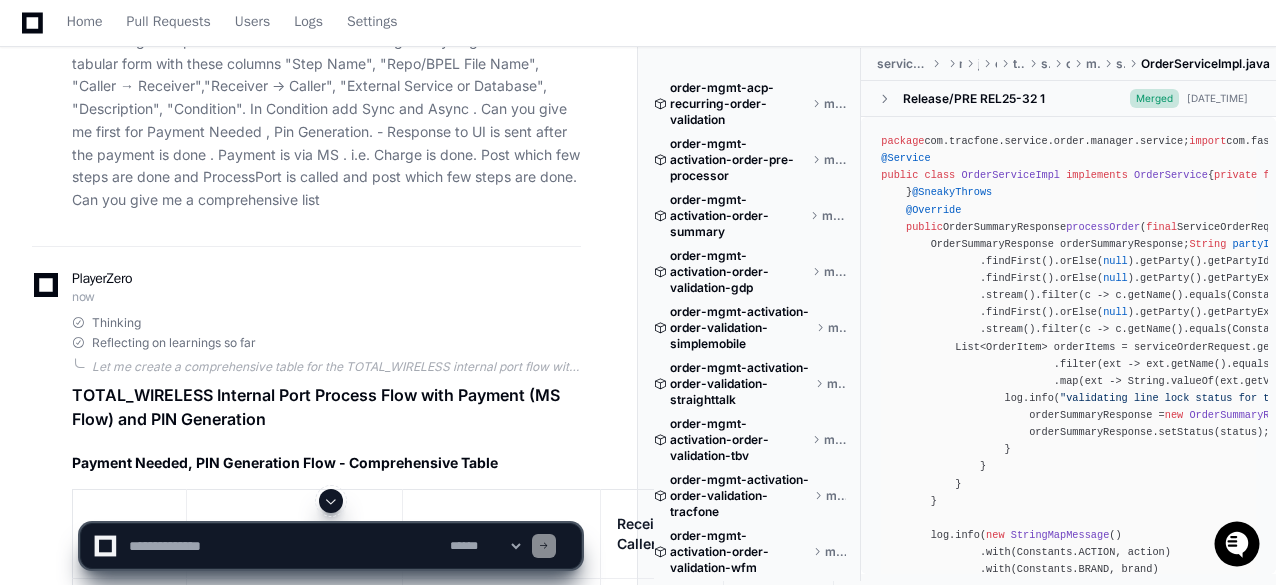 scroll, scrollTop: 50702, scrollLeft: 0, axis: vertical 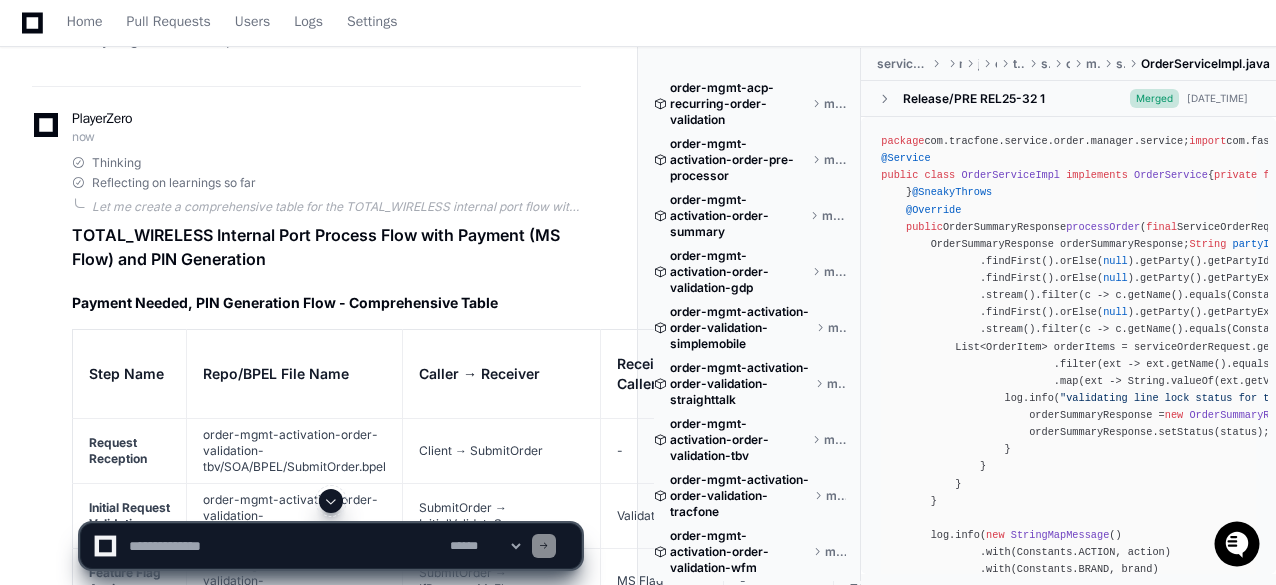 click on "() In SOA-12 repo in OrderServiceOS SubmitOrder.bpel  can you give me main sequence , all scopes and sequence with in it for a Request with comes with PORT action type . Consider only till the point where port internal or external is determined
Thinking Exploring soa-12c/SOA_Development/OrderServices/OrderServiceOS/SOA/BPEL I'll examine the  SubmitOrder.bpel  file in the OrderServiceOS component of the SOA-12c repository to identify the main sequence and scopes for a PORT action type request, focusing on the flow until port internal/external determination.
Grepping SubmitOrder.bpel Let me search for the OrderServiceOS component and SubmitOrder.bpel file specifically:
Exploring soa-12c/SOA_Development/OrderServices/OrderServiceOS/SOA/BPEL I found the reference to the SubmitOrder.bpel file in the composite.xml. Let's locate the actual file:
Grepping OrderServiceOS (*/directory*) Let's try a different approach to find the BPEL file:" 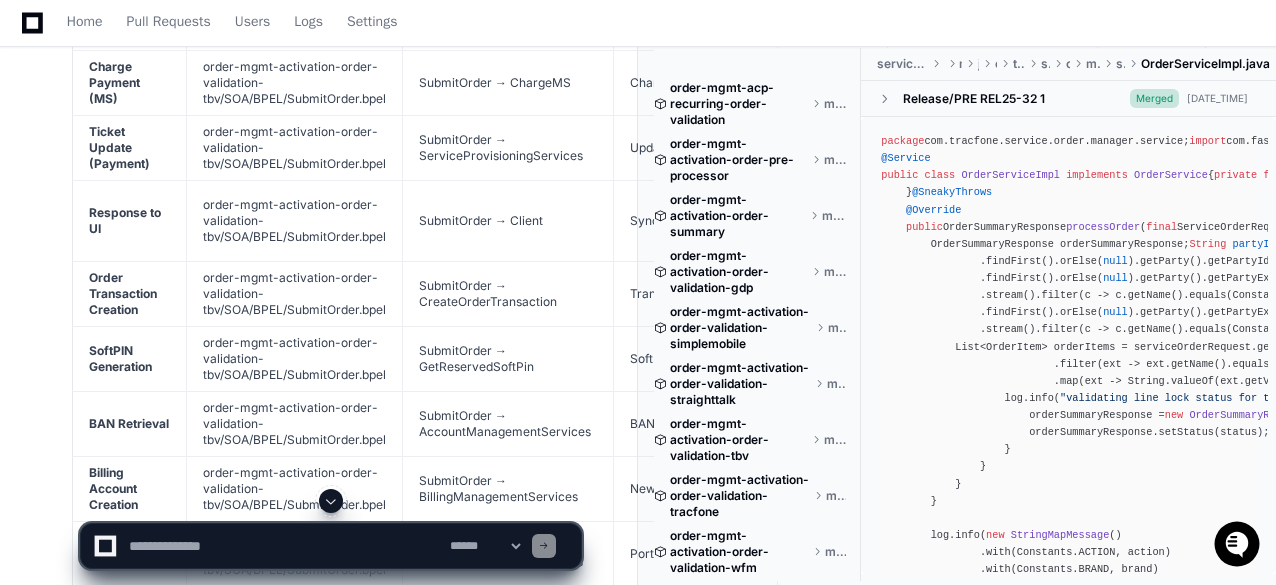 scroll, scrollTop: 52262, scrollLeft: 0, axis: vertical 